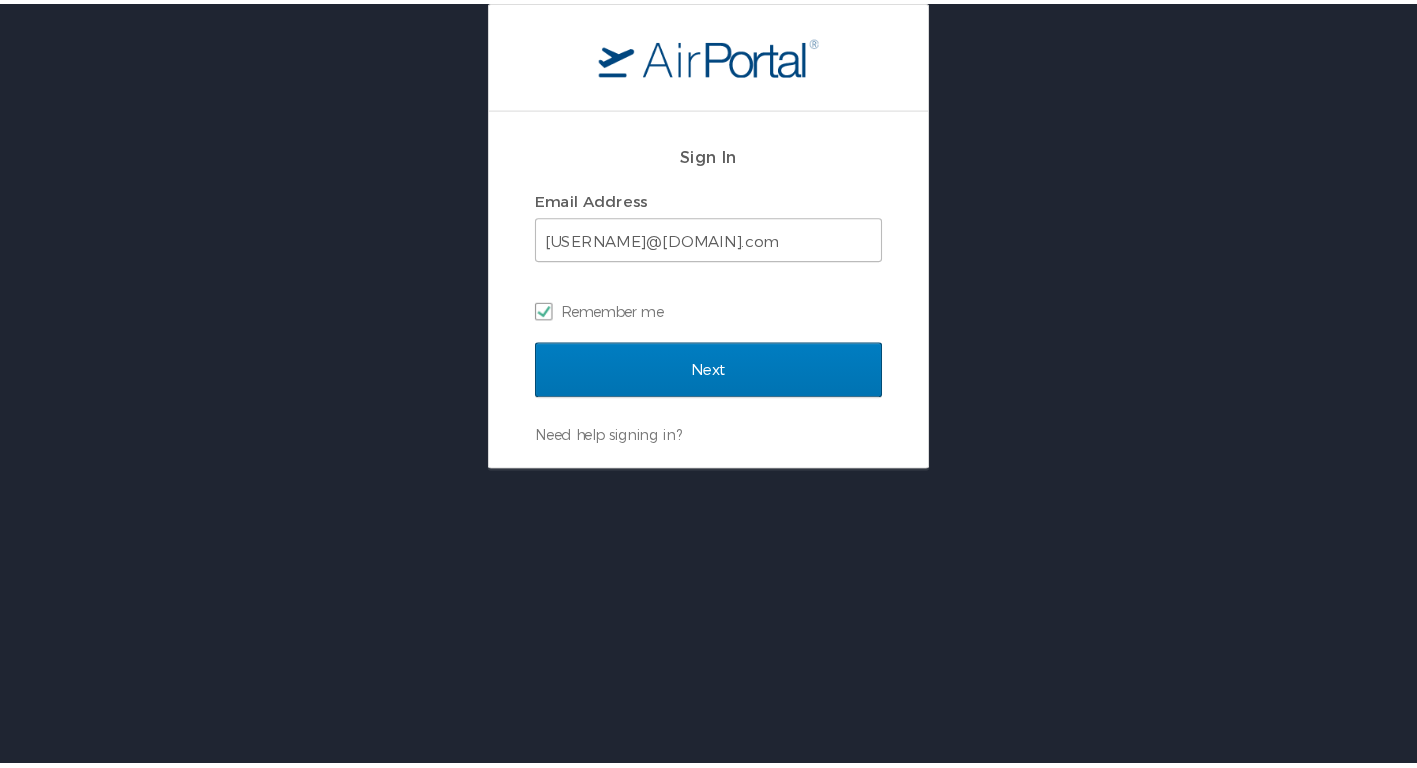 scroll, scrollTop: 0, scrollLeft: 0, axis: both 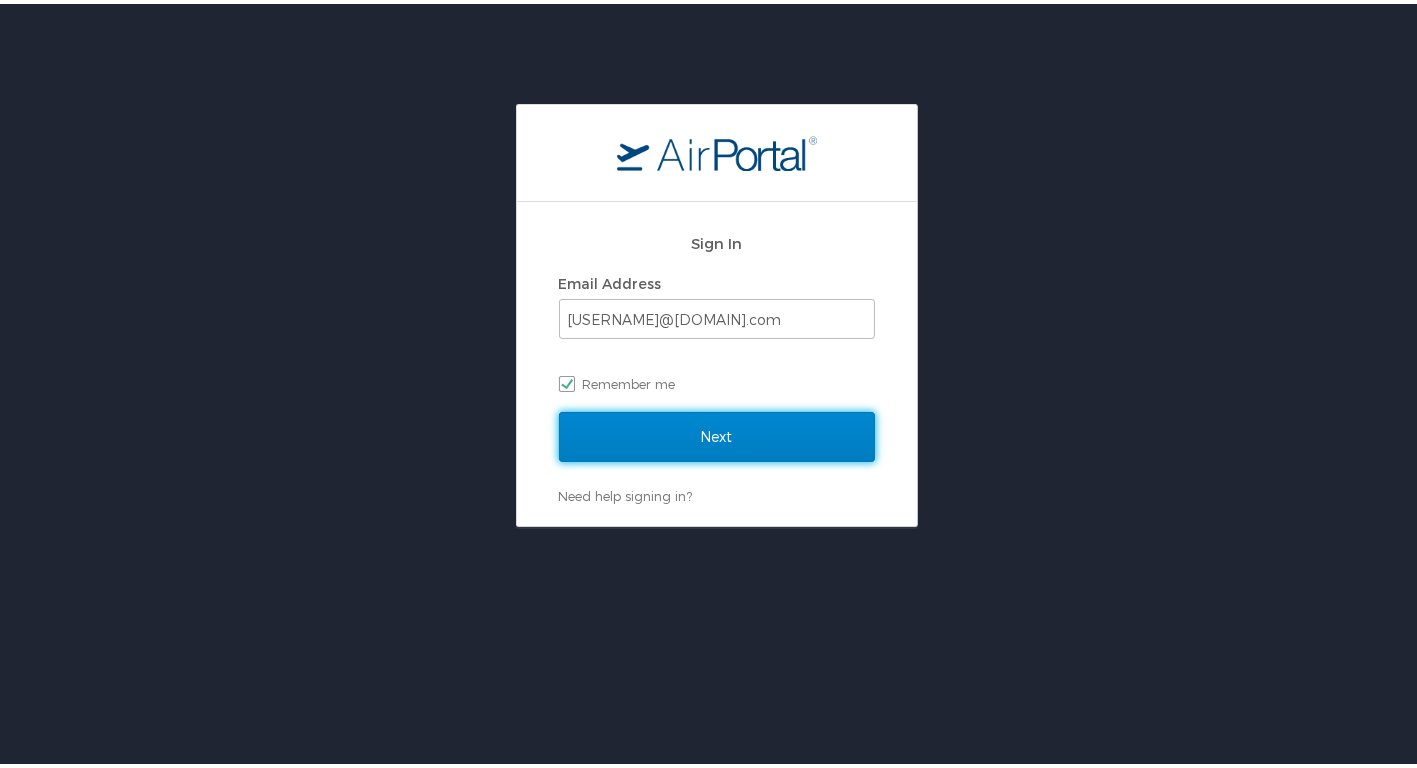 click on "Next" at bounding box center (717, 433) 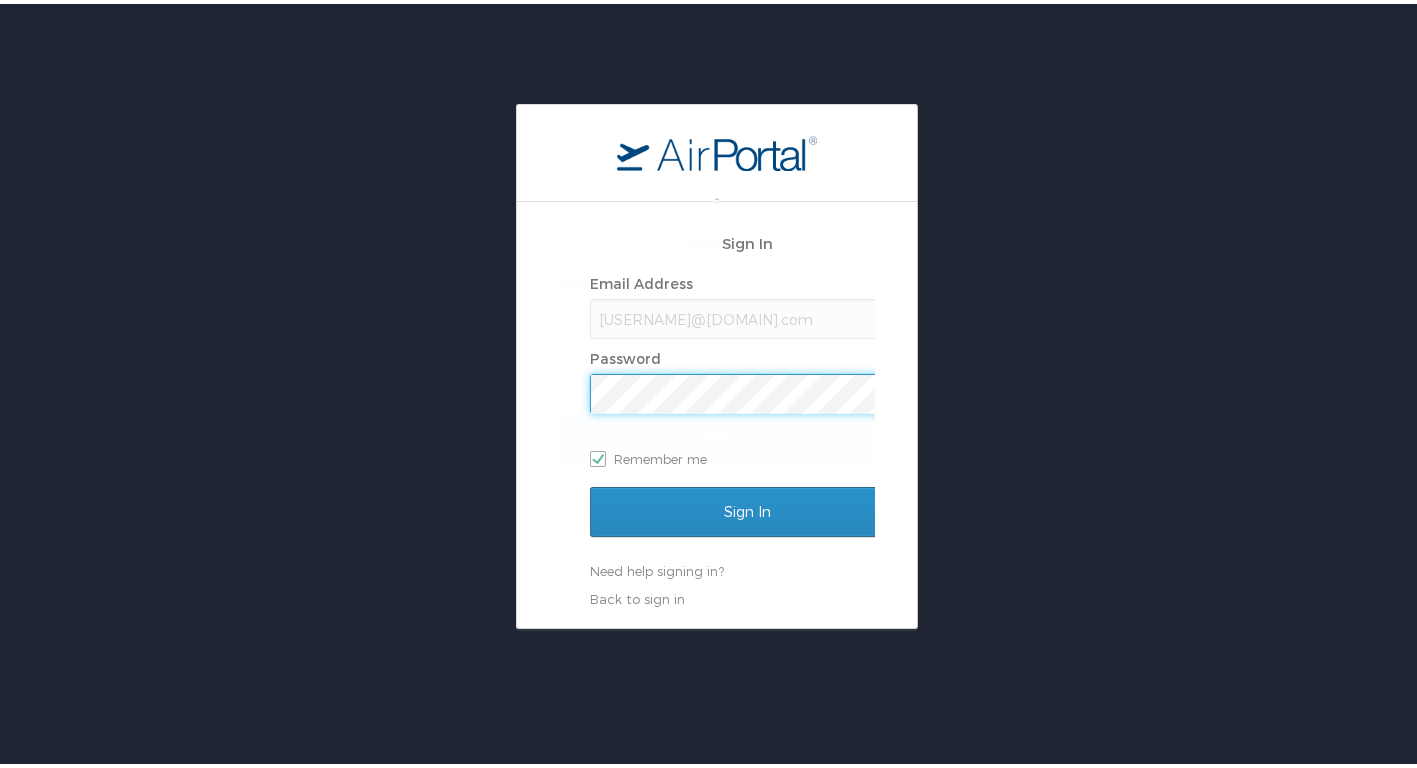 scroll, scrollTop: 0, scrollLeft: 0, axis: both 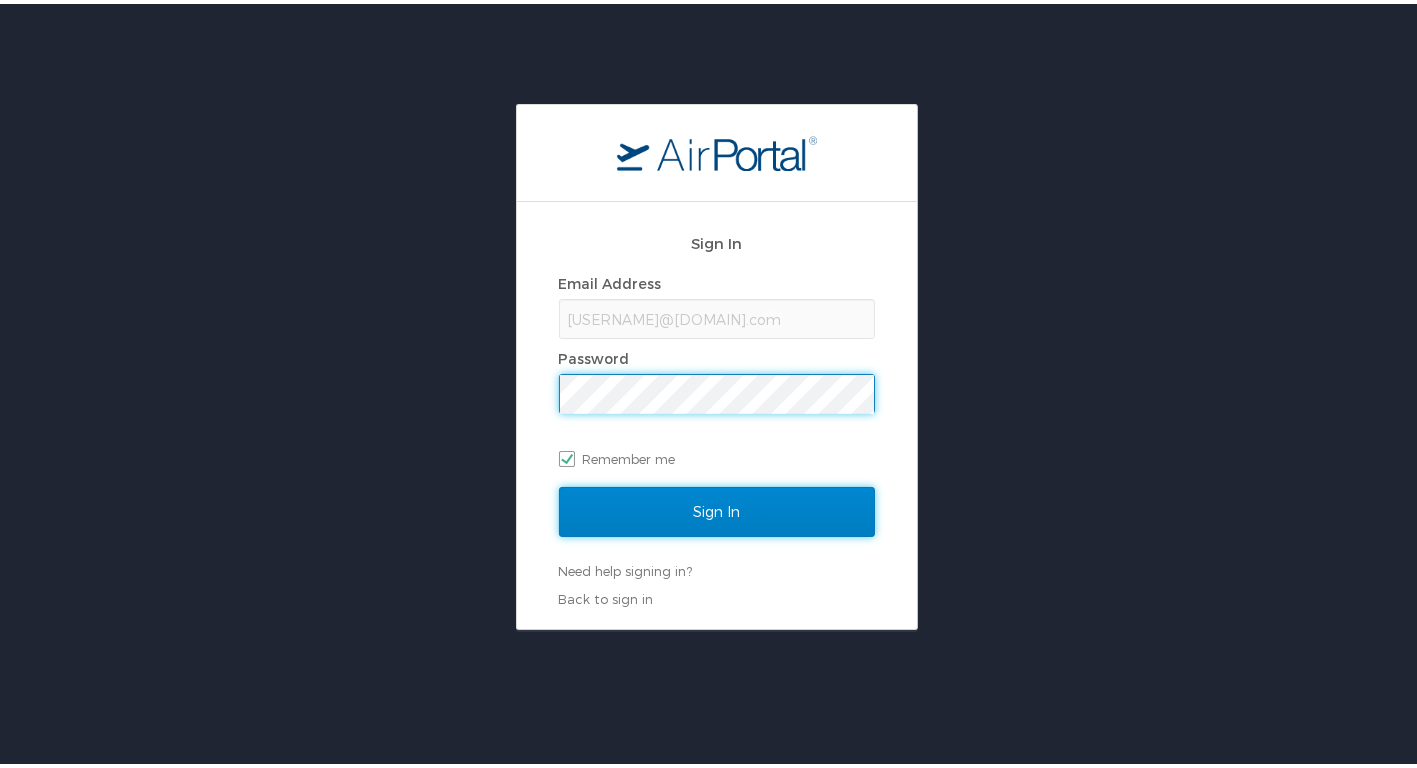 click on "Sign In" at bounding box center [717, 508] 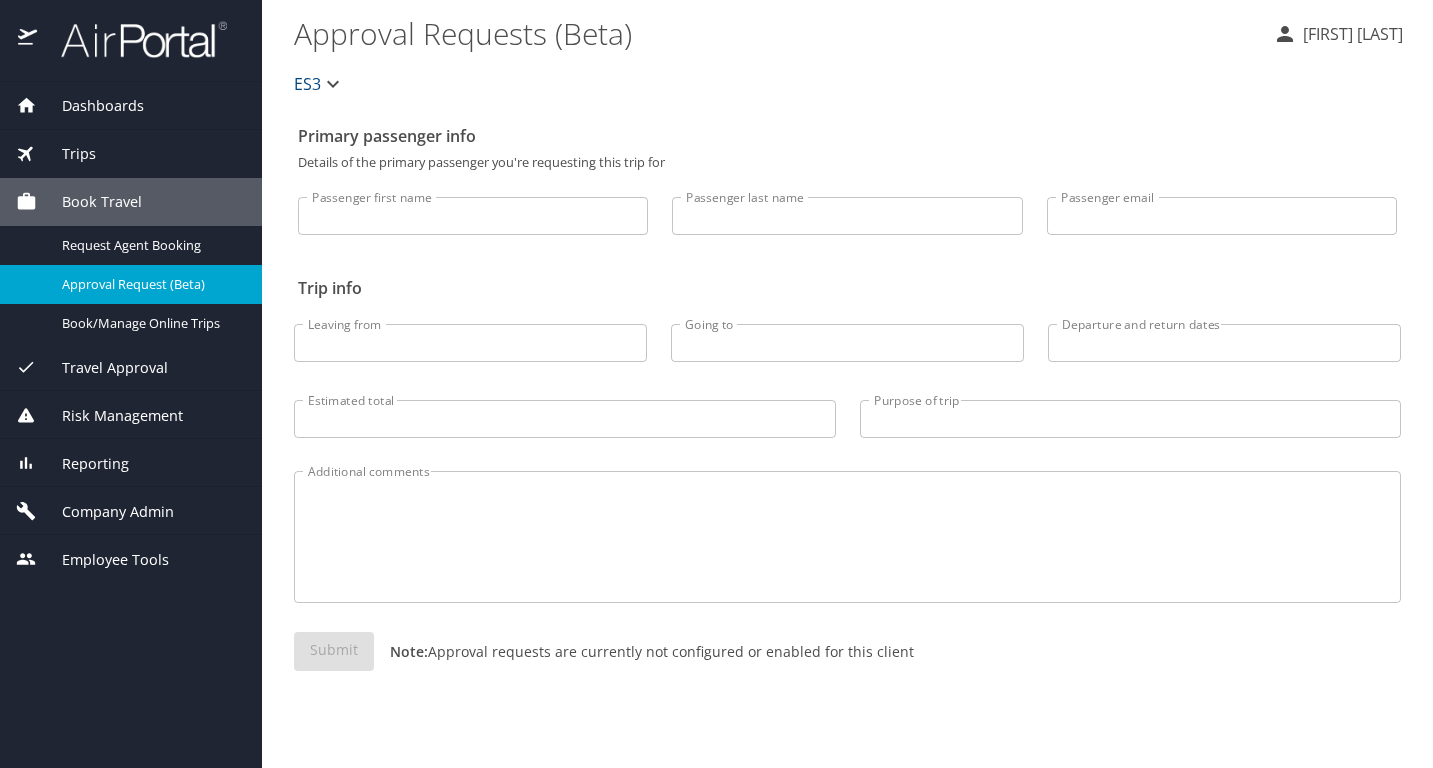 scroll, scrollTop: 0, scrollLeft: 0, axis: both 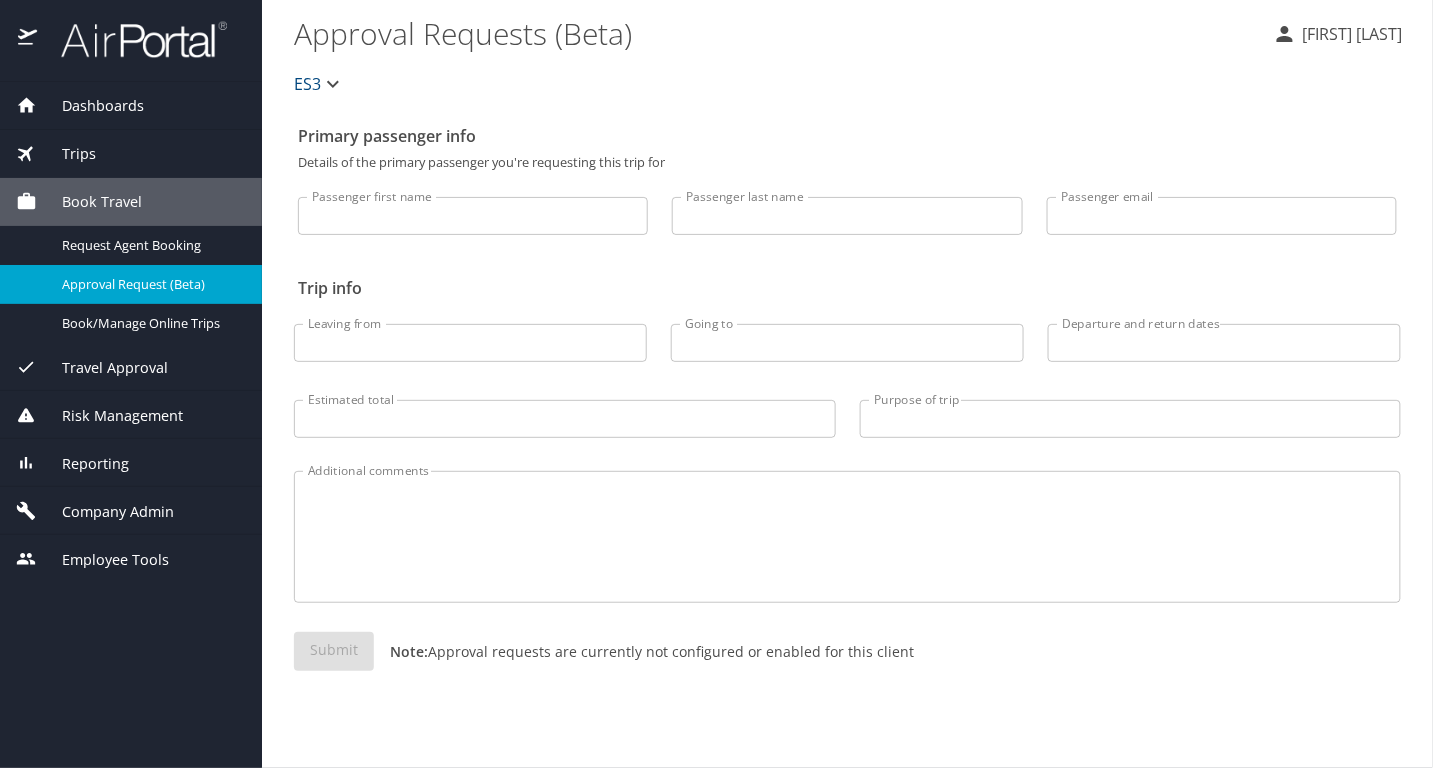drag, startPoint x: 179, startPoint y: 519, endPoint x: 184, endPoint y: 510, distance: 10.29563 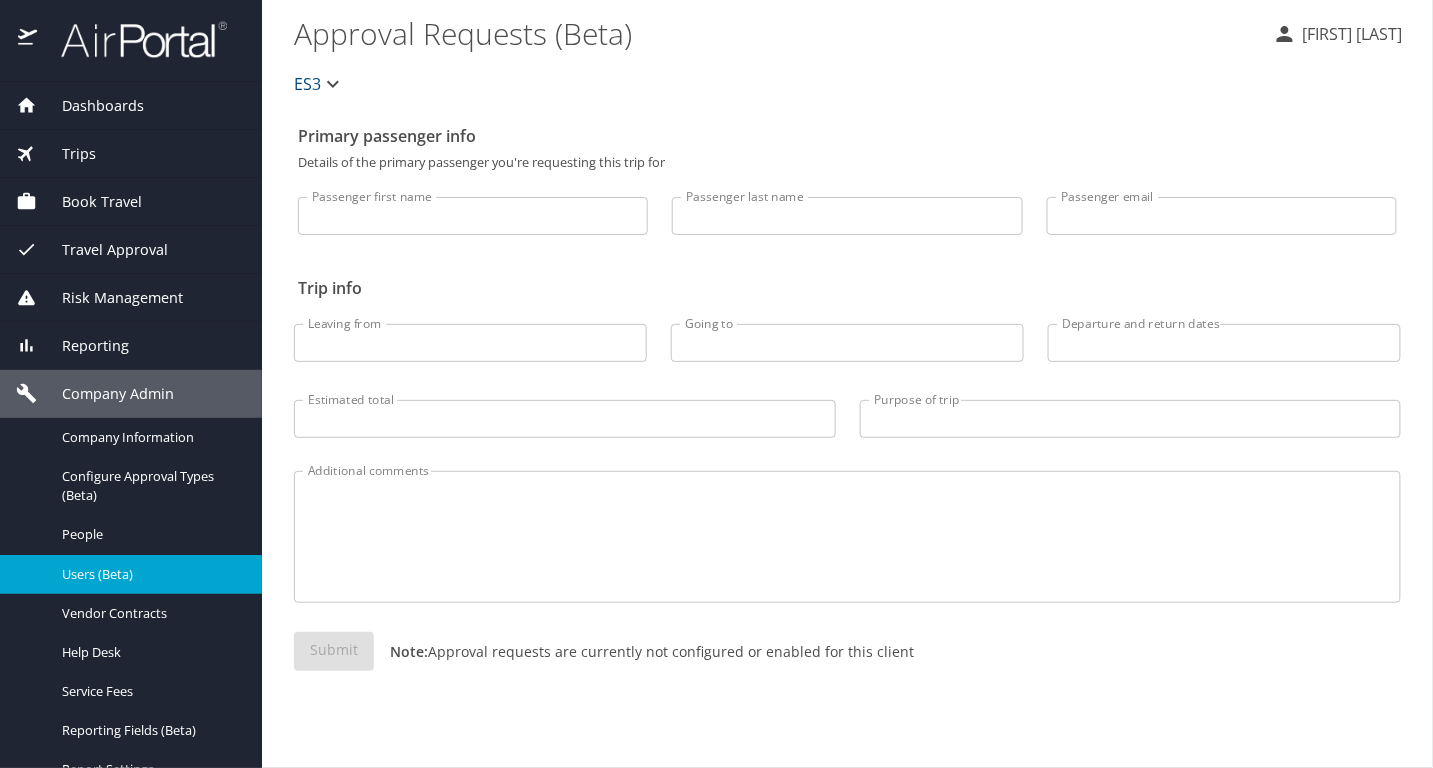 click on "Users (Beta)" at bounding box center [150, 574] 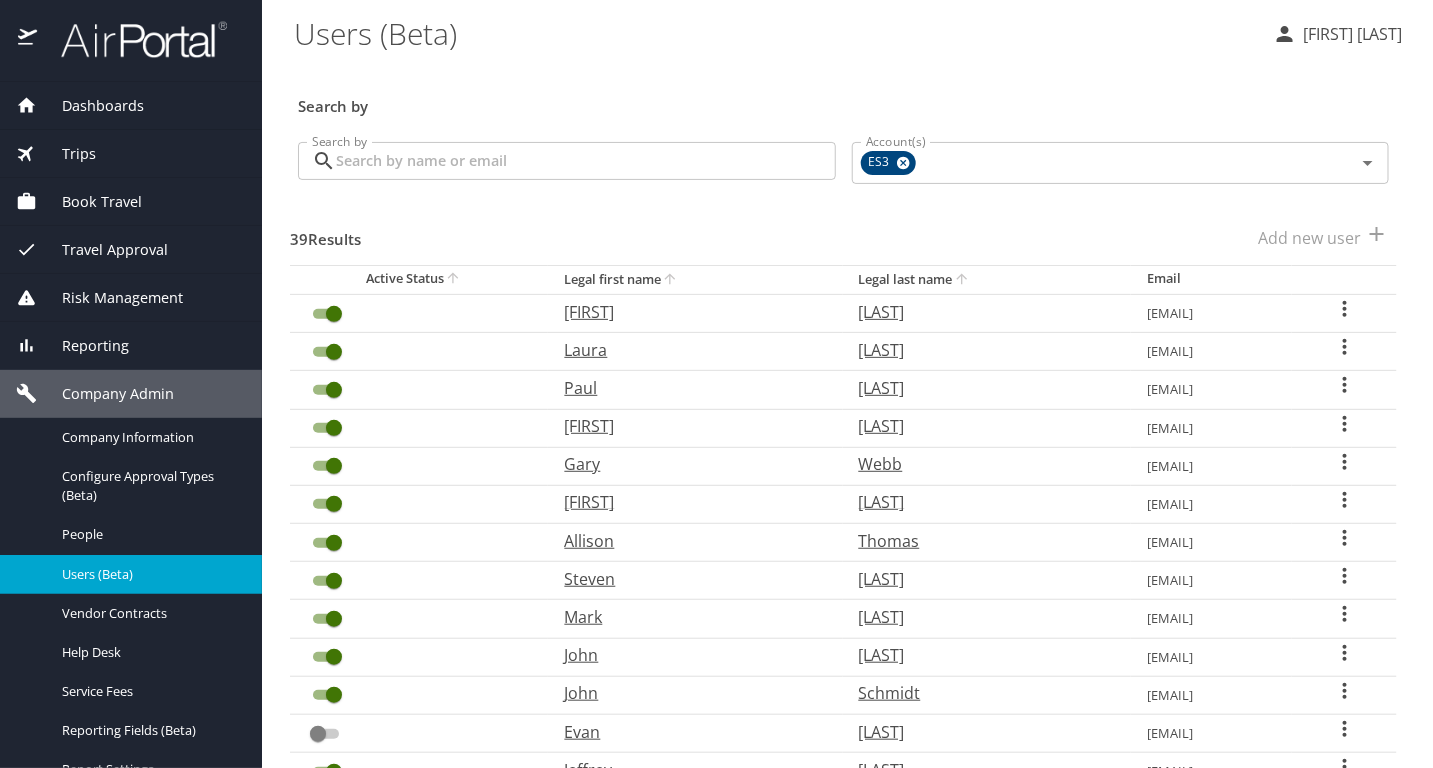 scroll, scrollTop: 559, scrollLeft: 0, axis: vertical 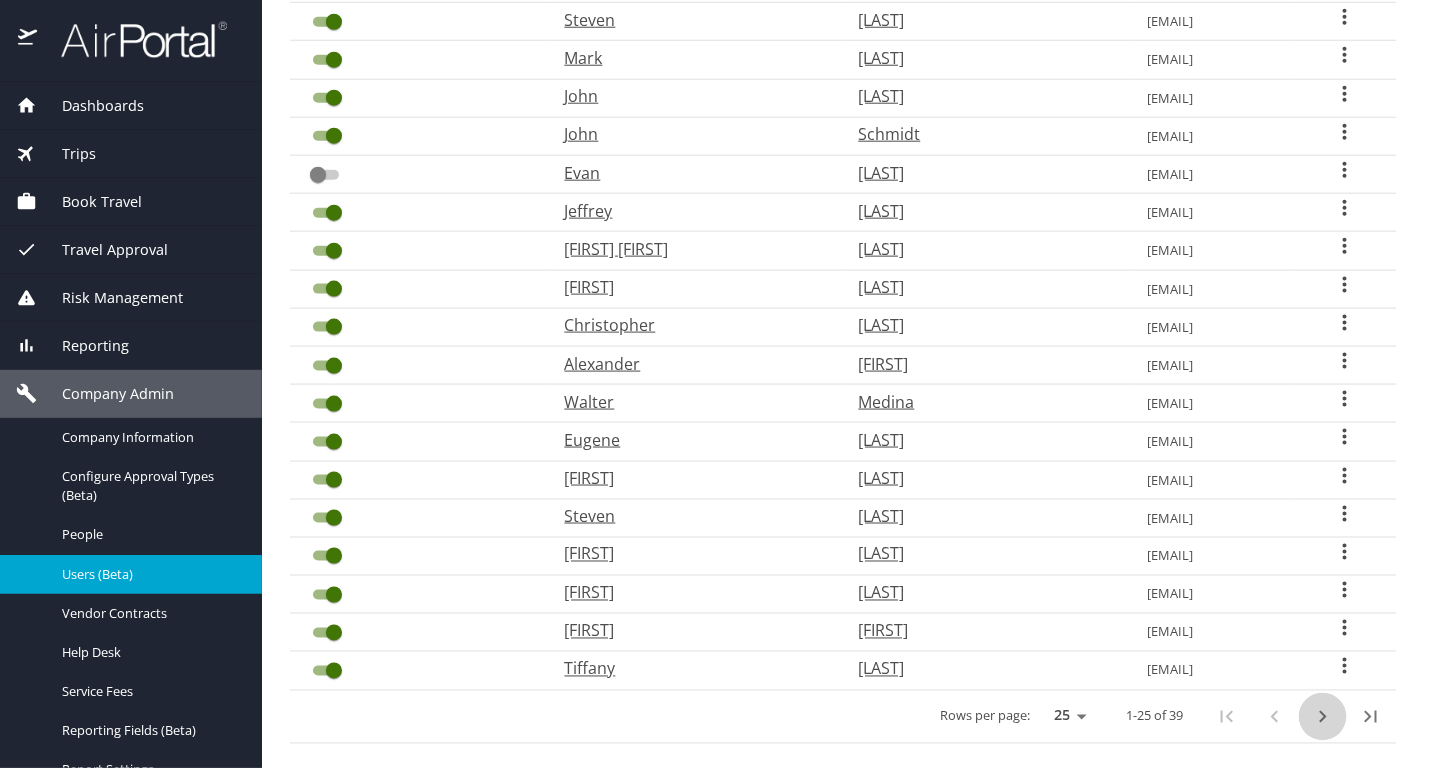 click 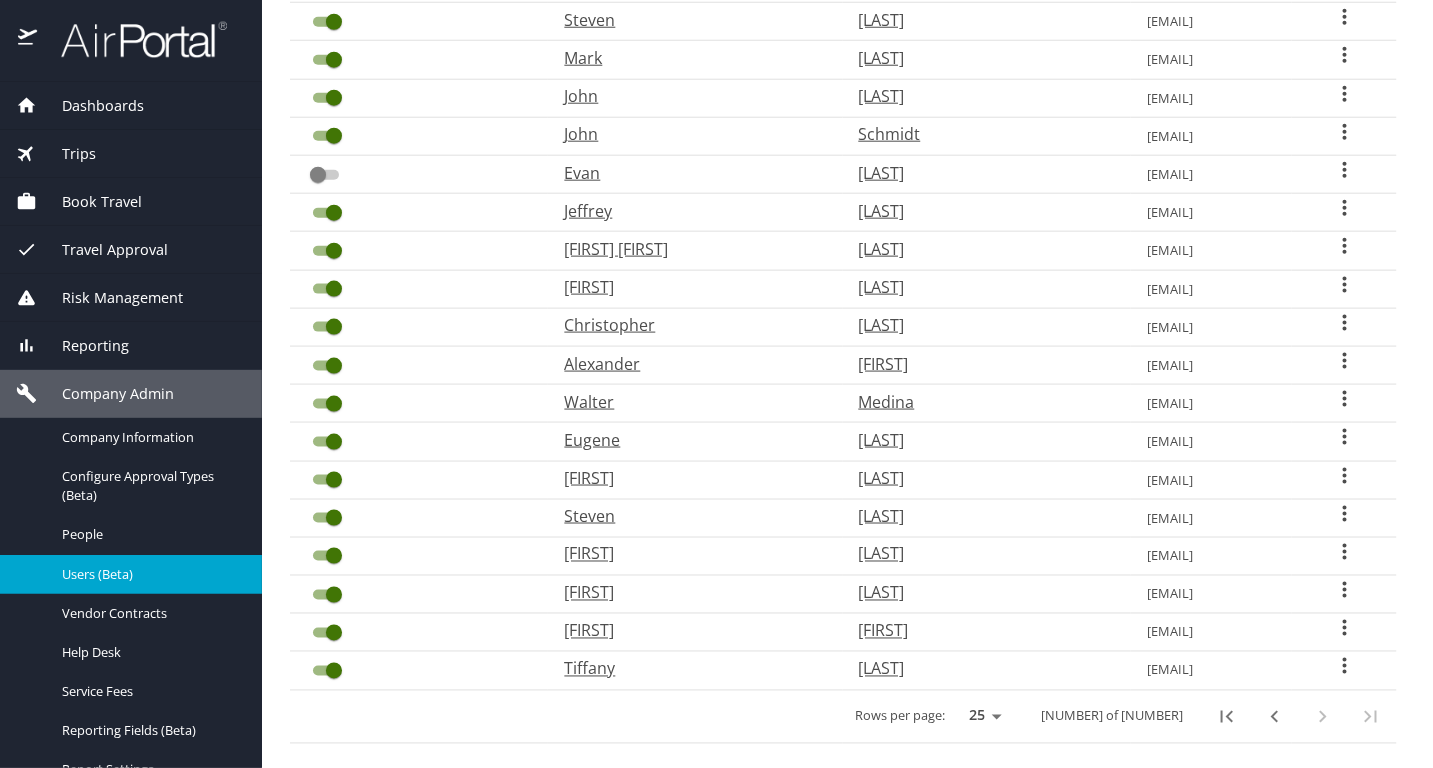 checkbox on "true" 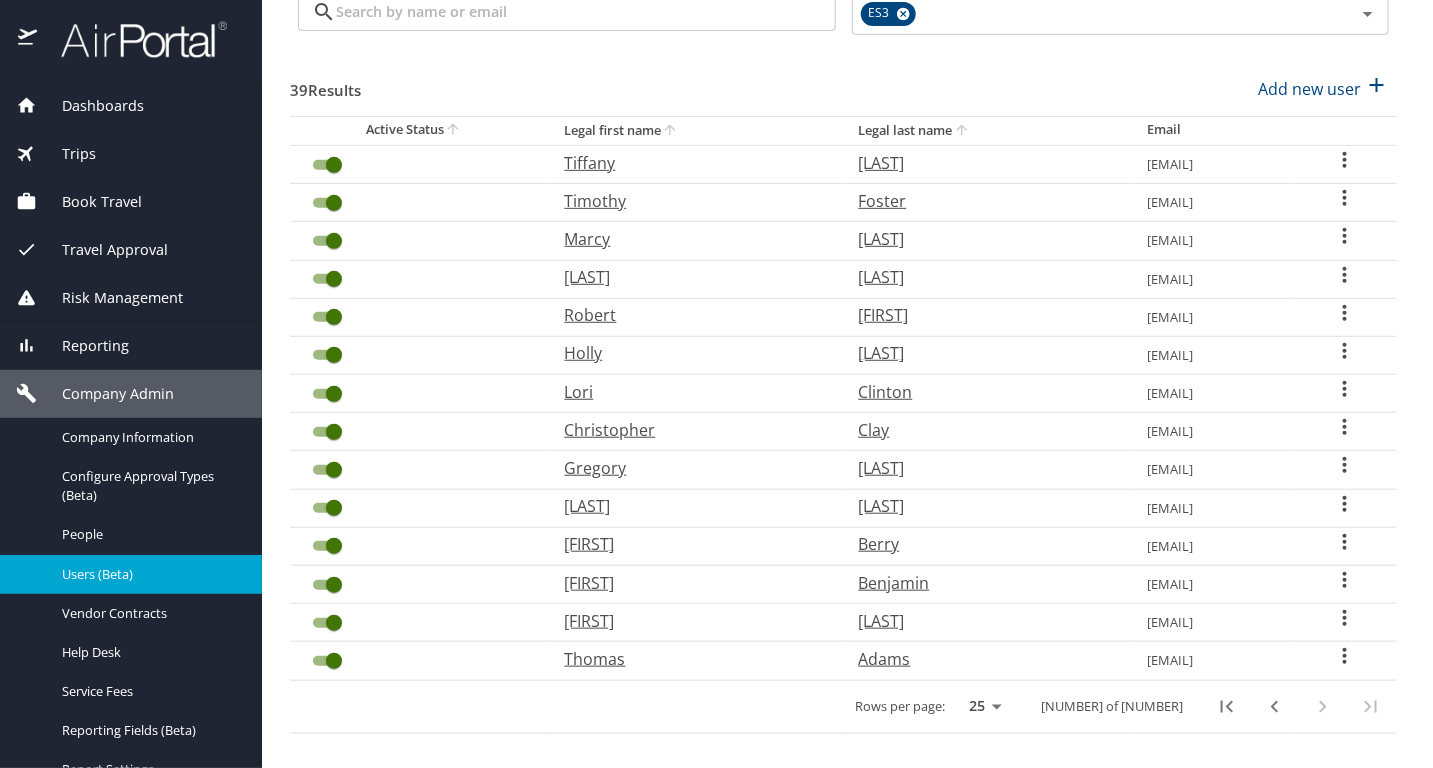 click 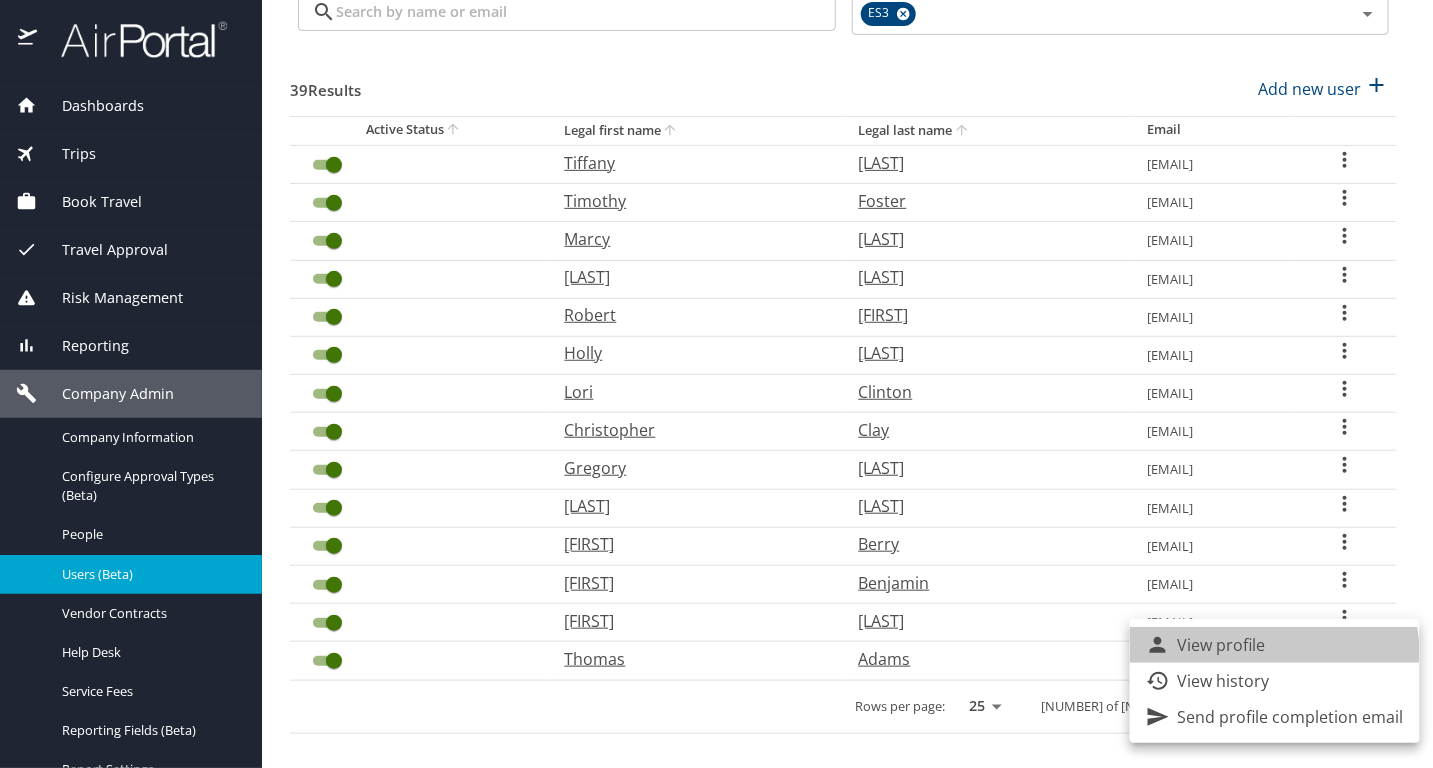 click on "View profile" at bounding box center (1222, 645) 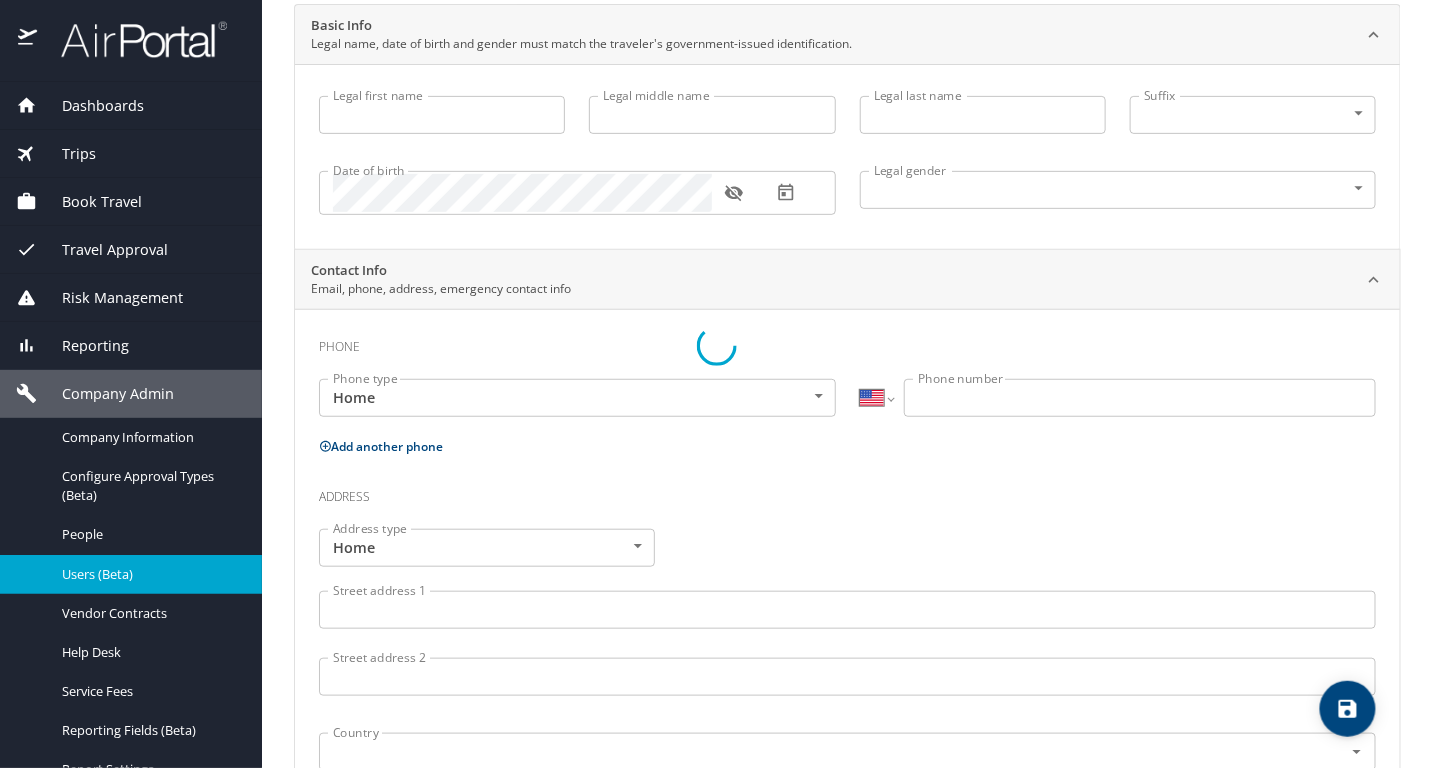 scroll, scrollTop: 200, scrollLeft: 0, axis: vertical 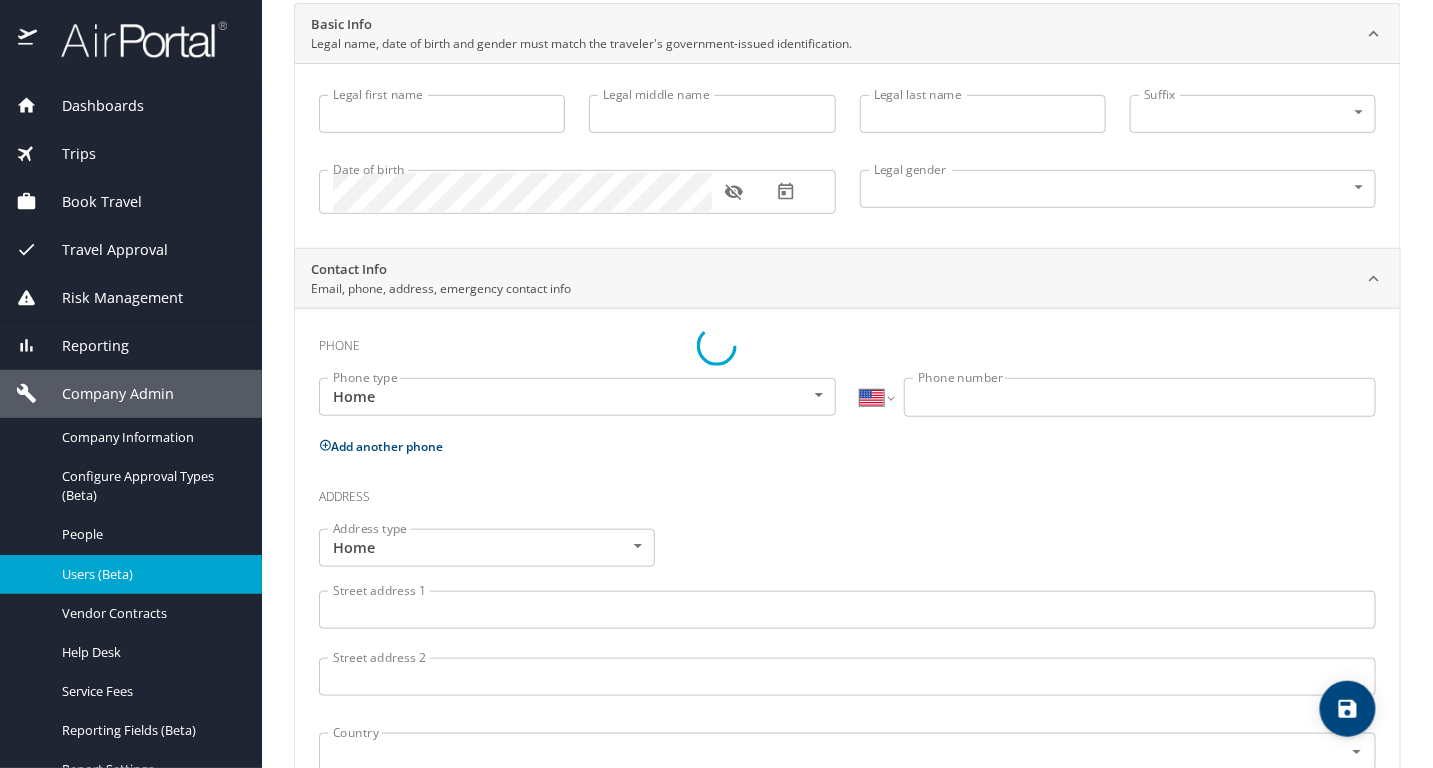 type on "Thomas" 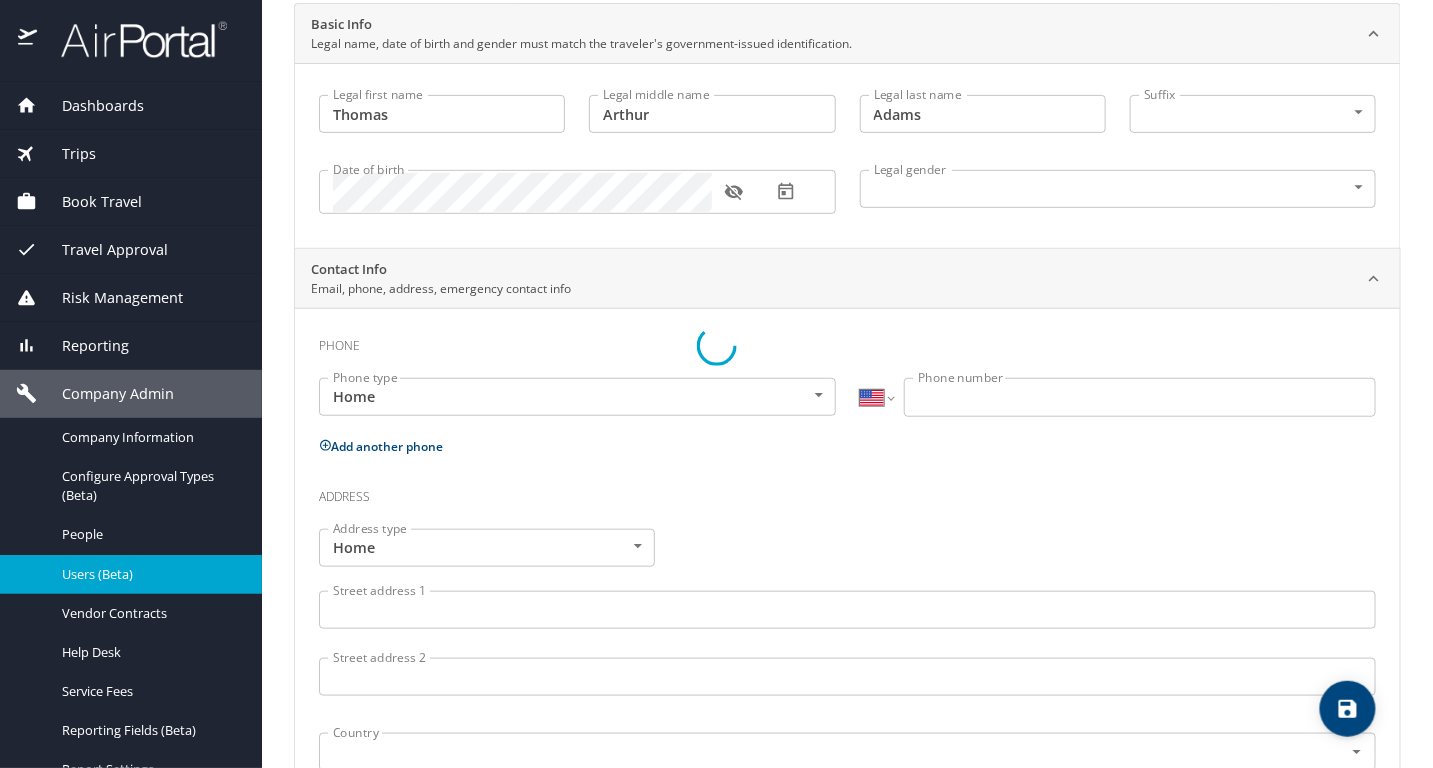 select on "US" 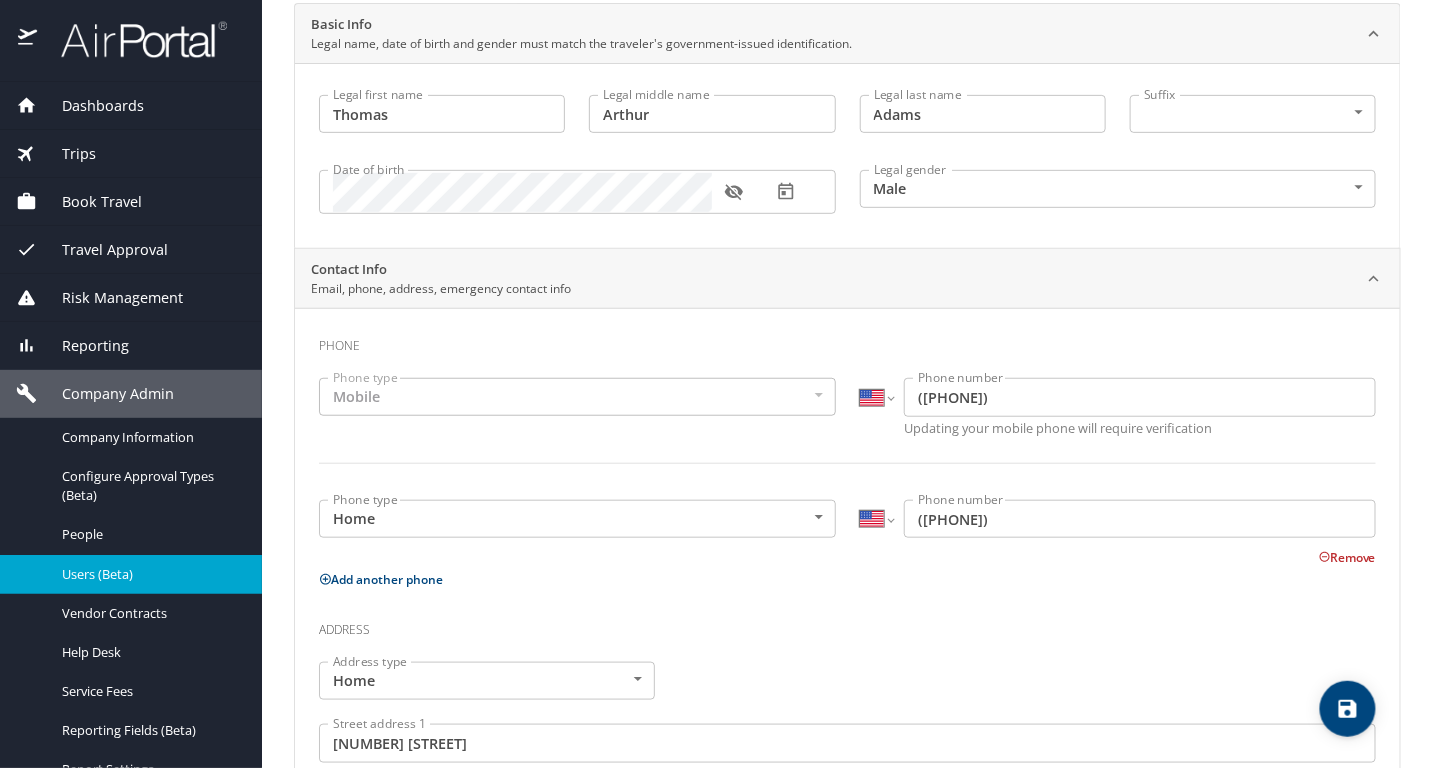 click on "Address type Home Home Address type   Street address 1 [NUMBER] [STREET] Street address 1   Street address 2 Street address 2 Country United States of America Country   City [CITY] City State/Province [STATE] State/Province   Postal code [POSTAL CODE] Postal code  Remove" at bounding box center (847, 850) 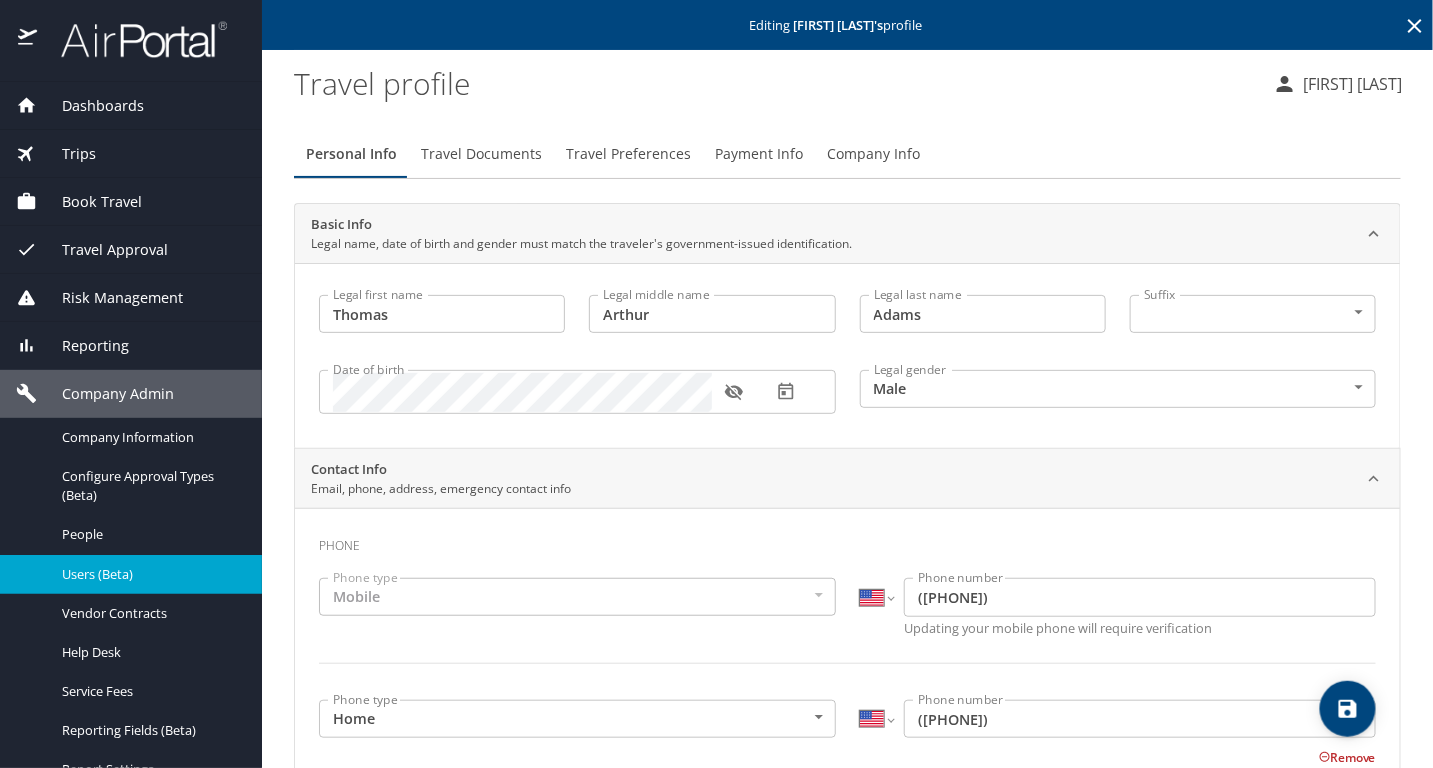 click on "Payment Info" at bounding box center (759, 154) 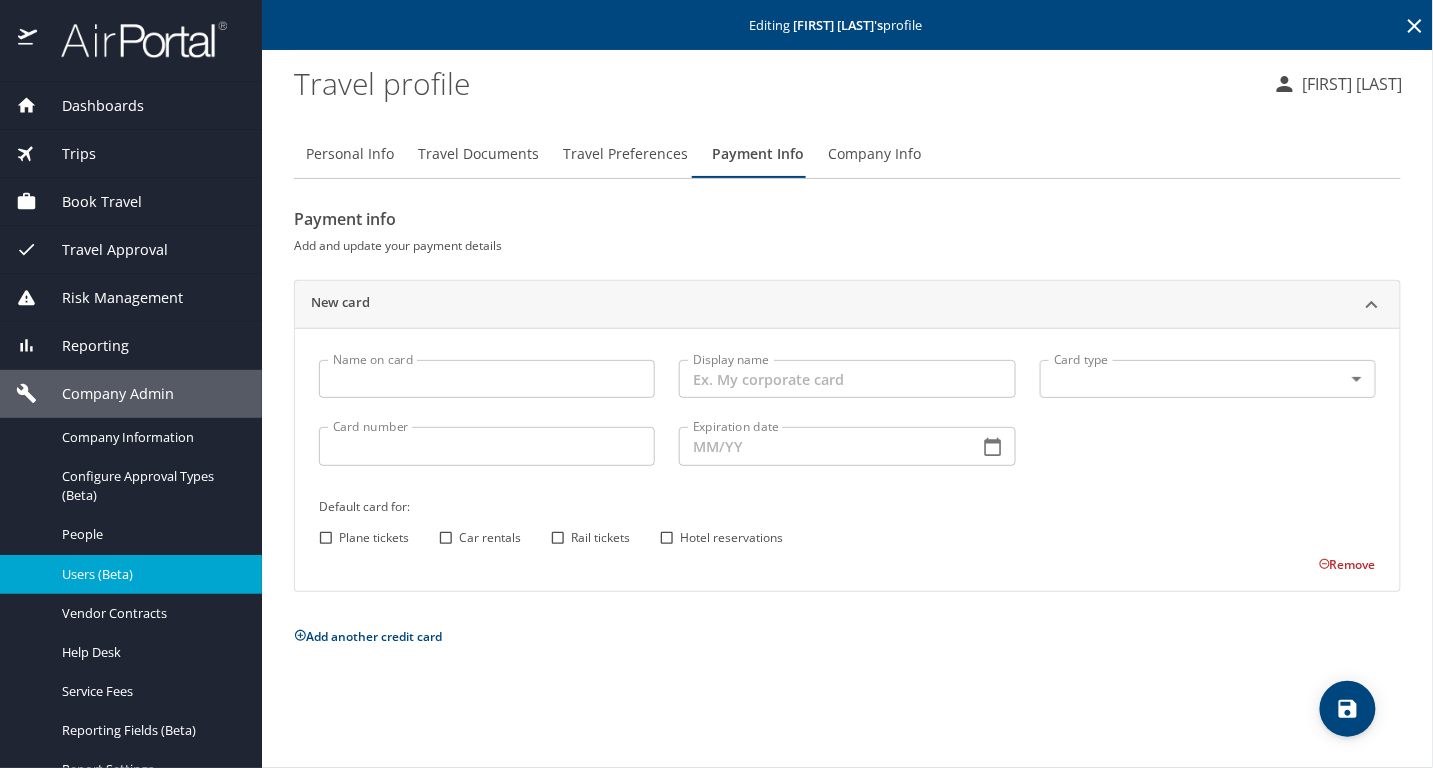 click on "Travel Preferences" at bounding box center (625, 154) 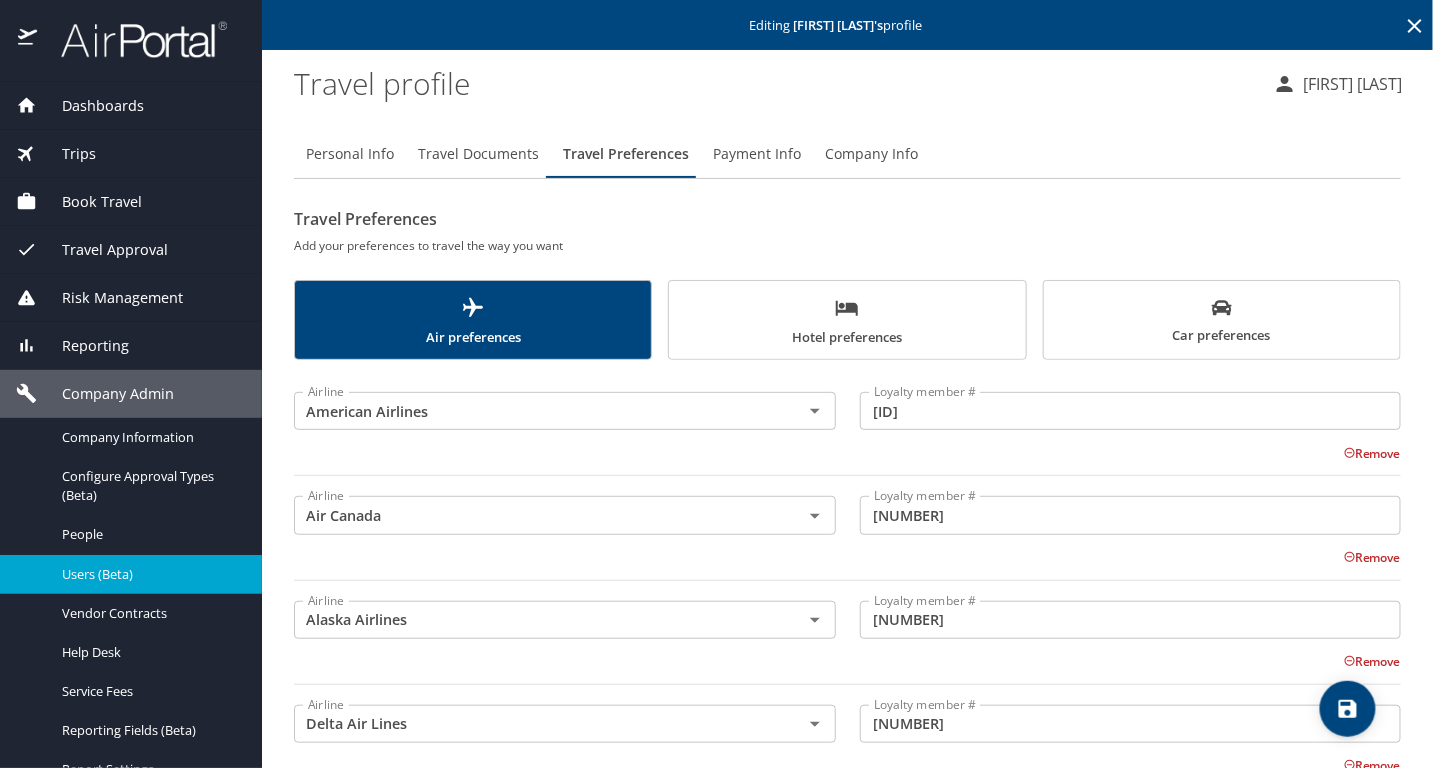 click on "Car preferences" at bounding box center [1222, 322] 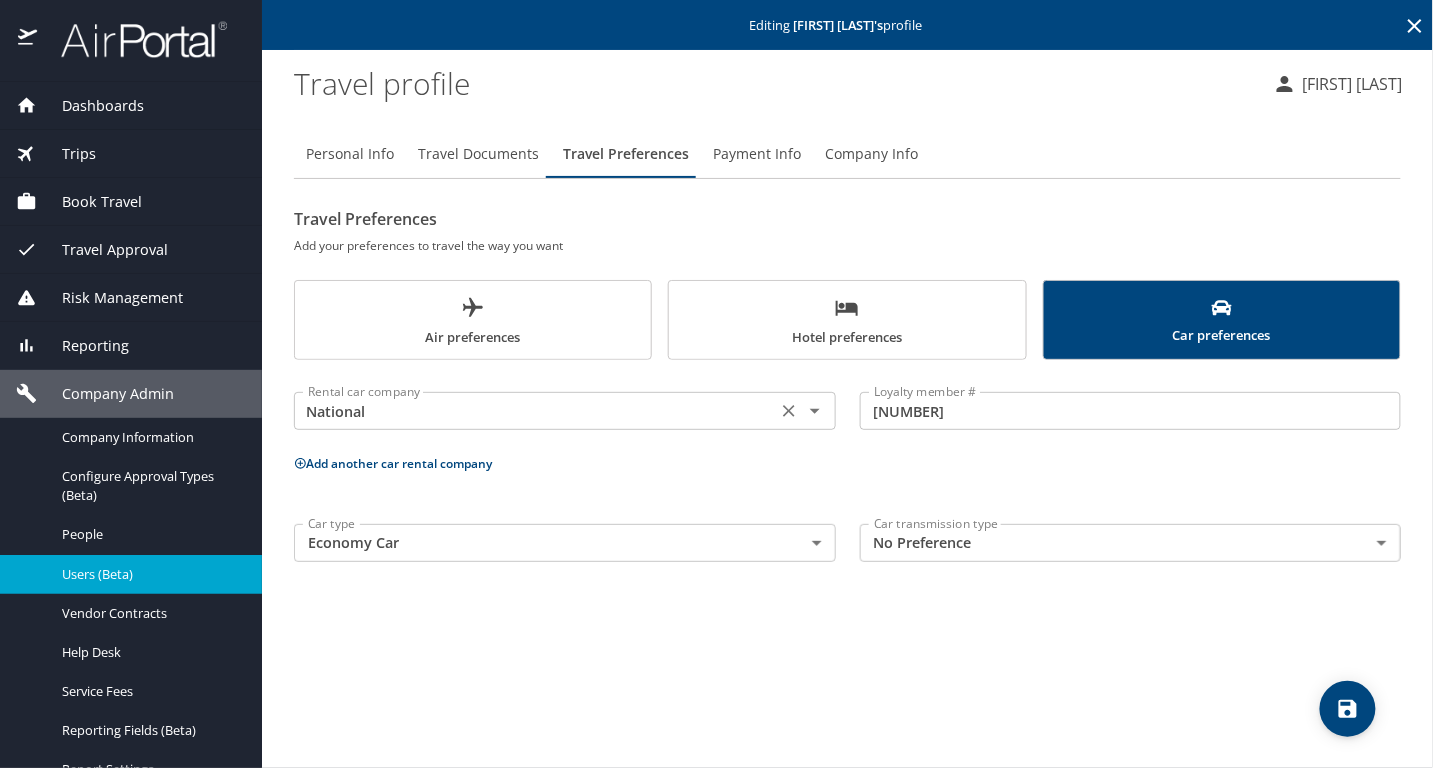 click on "Rental car company National Rental car company   Loyalty member # [NUMBER] Loyalty member #" at bounding box center (847, 411) 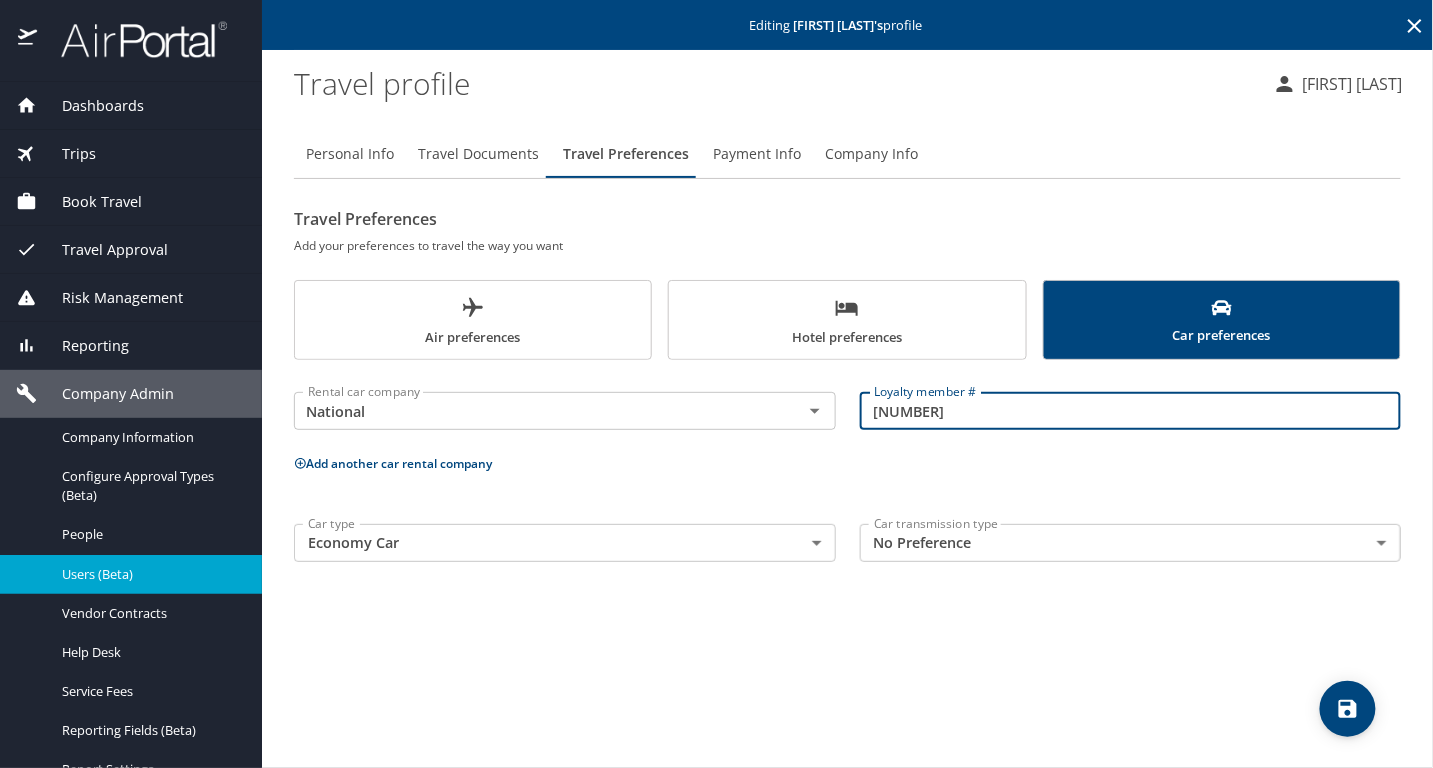 click on "Air preferences" at bounding box center [473, 322] 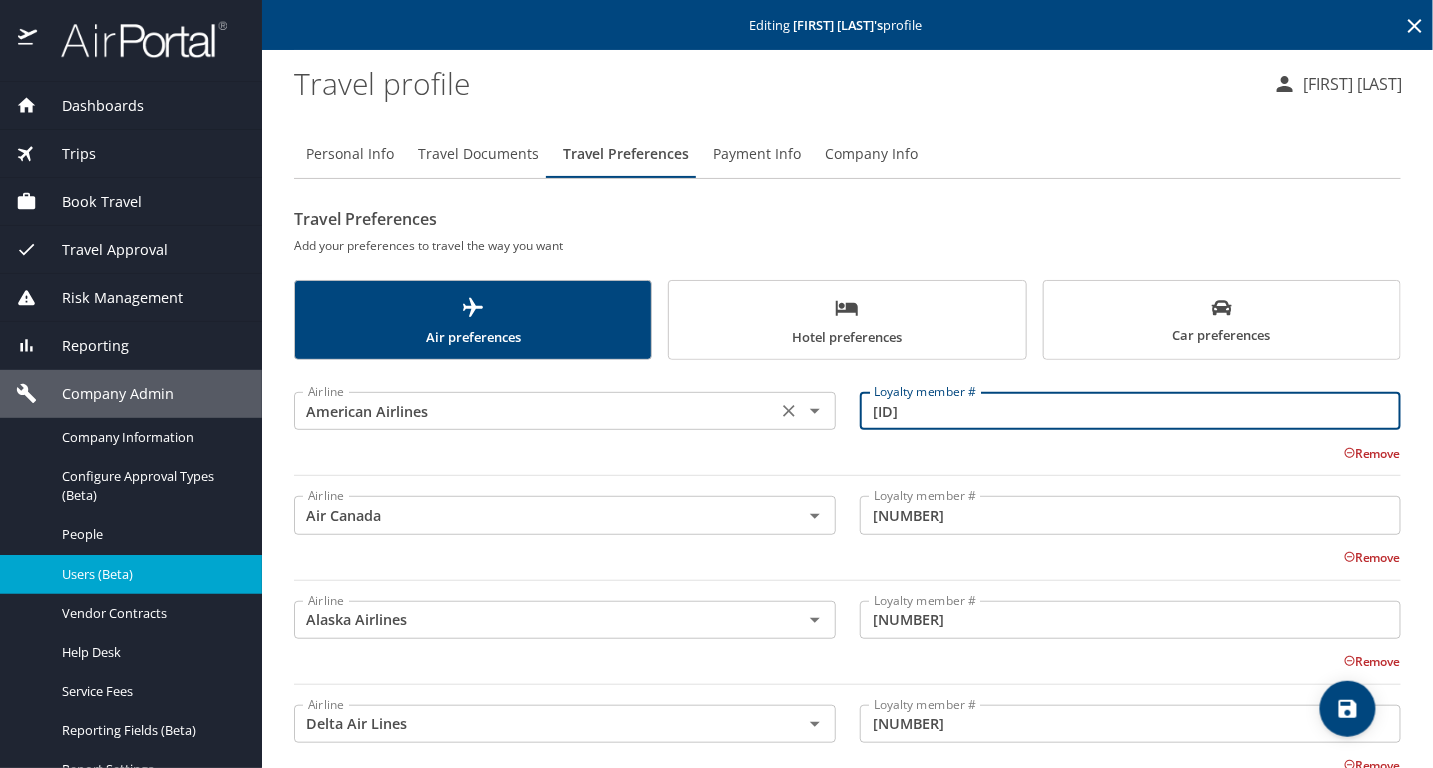 drag, startPoint x: 986, startPoint y: 411, endPoint x: 726, endPoint y: 424, distance: 260.3248 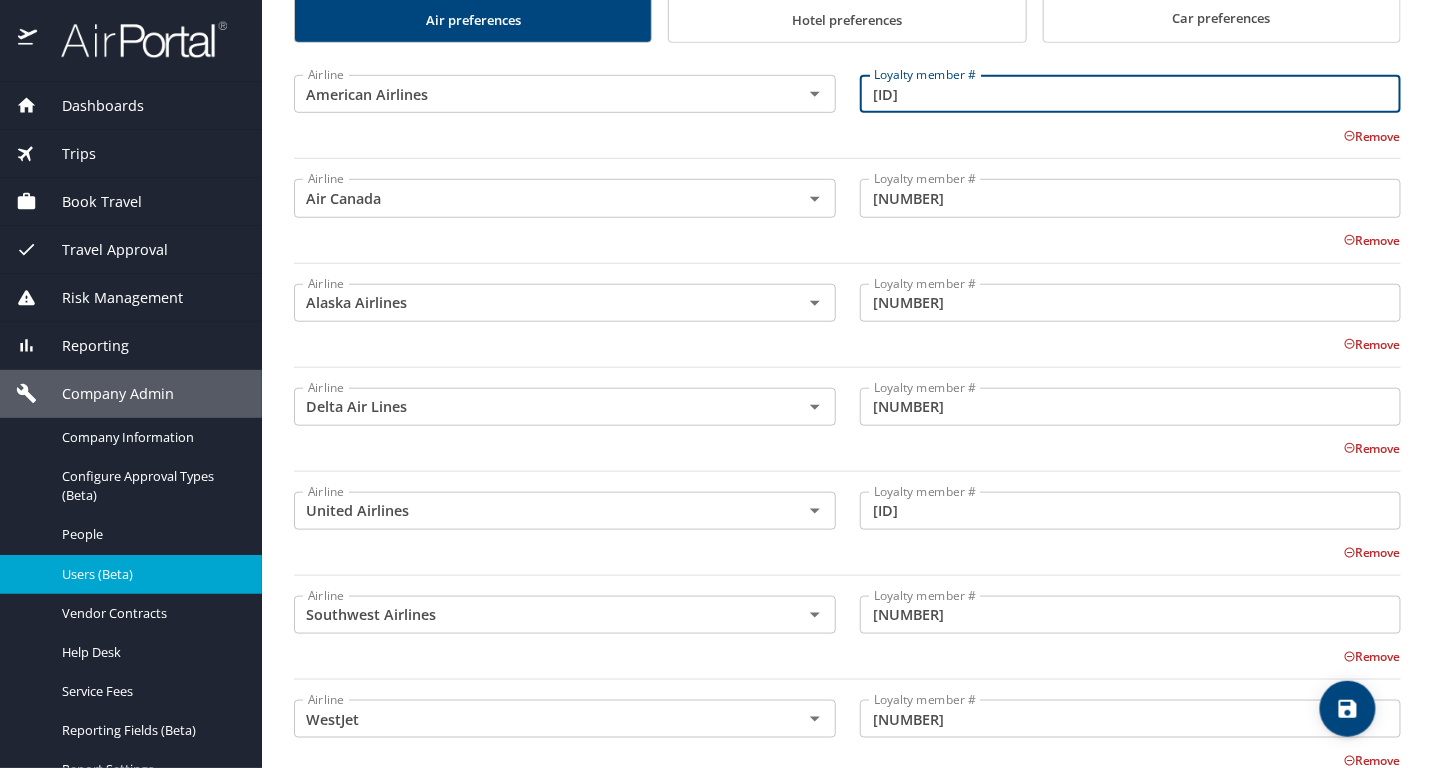 scroll, scrollTop: 0, scrollLeft: 0, axis: both 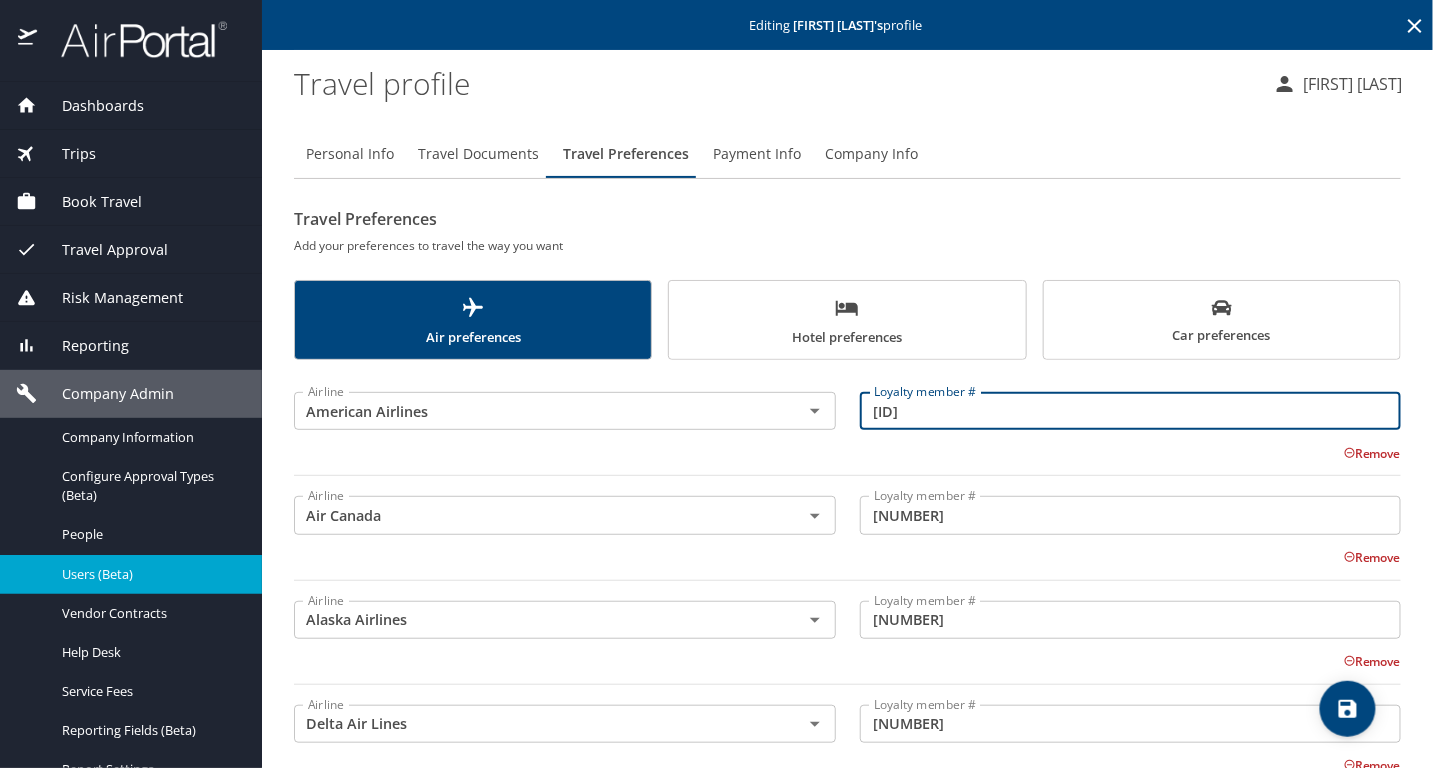click on "Travel Documents" at bounding box center [478, 154] 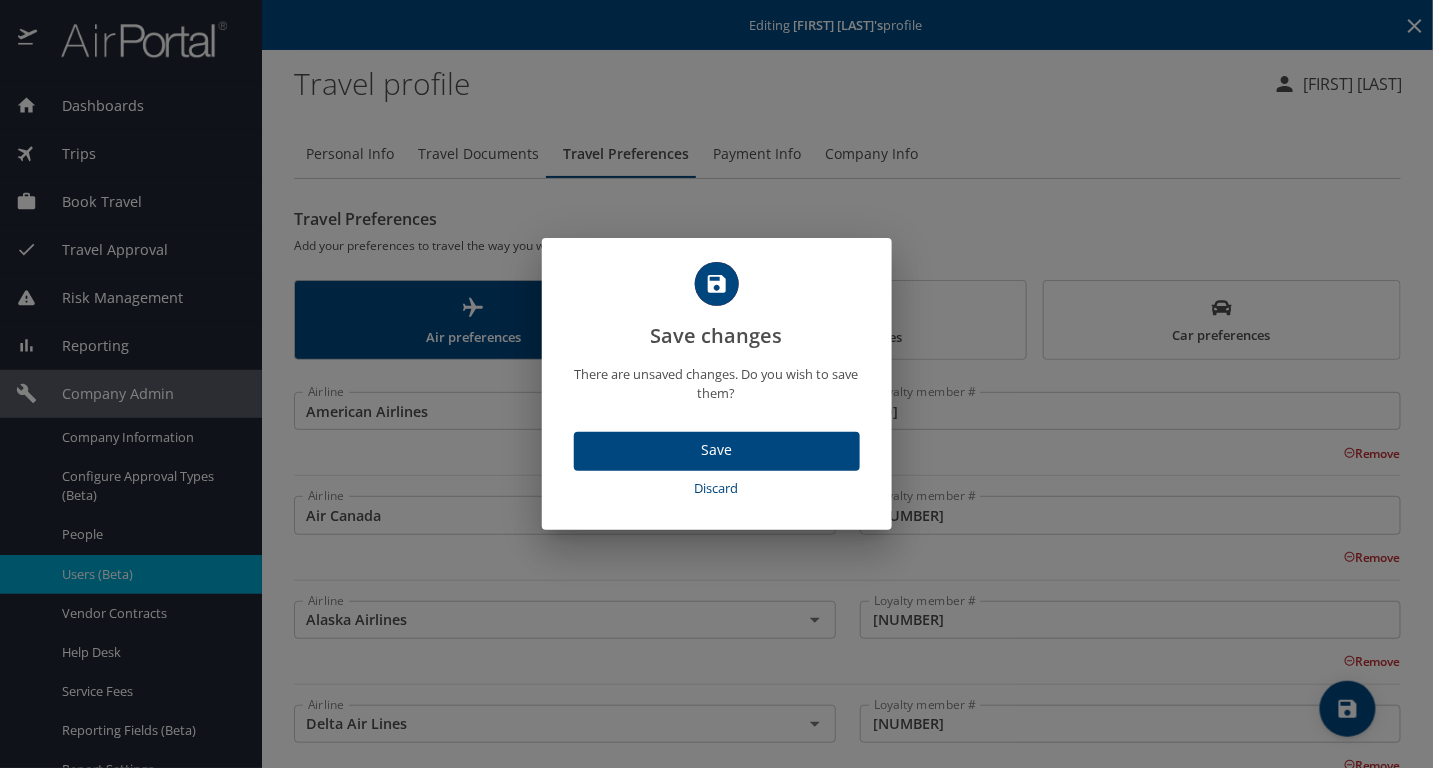 click on "Discard" at bounding box center [717, 488] 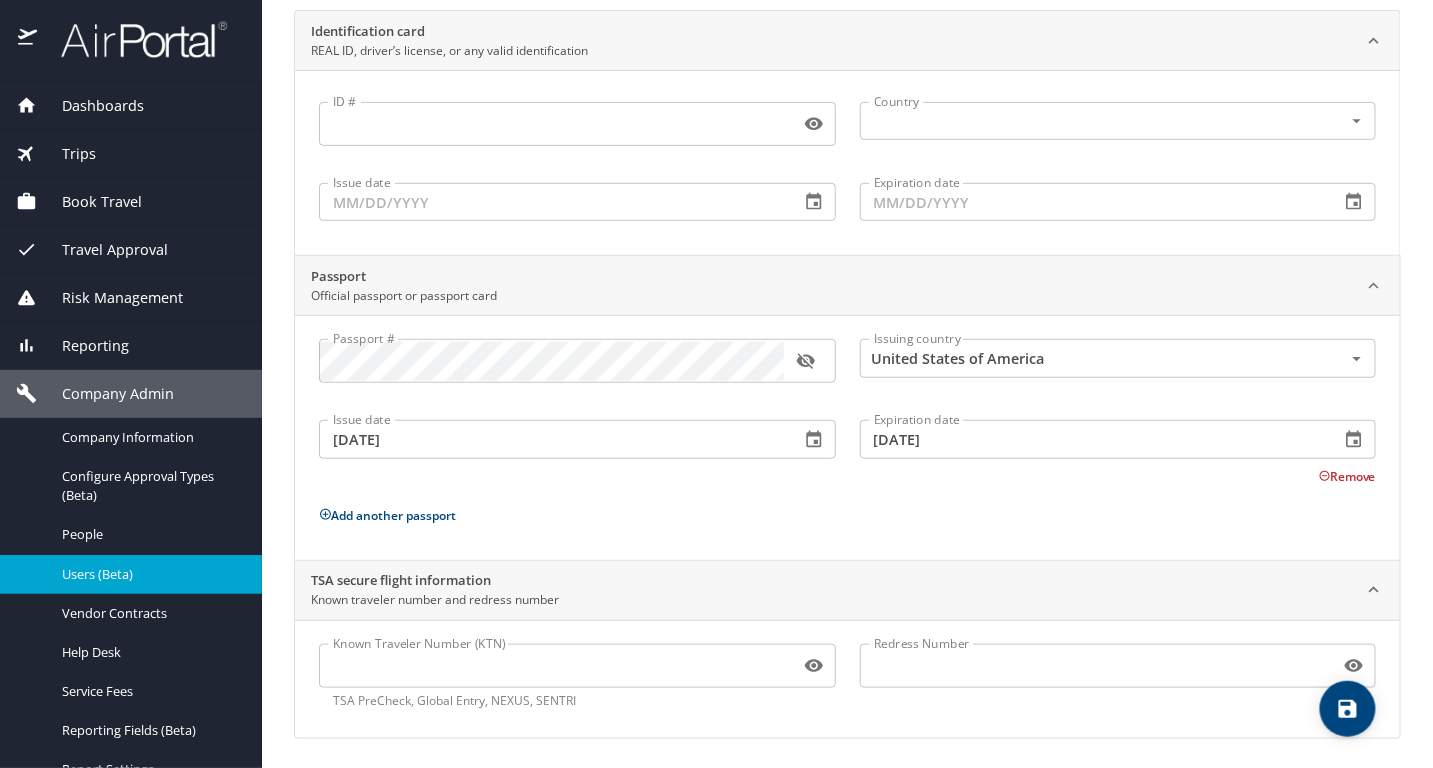 scroll, scrollTop: 0, scrollLeft: 0, axis: both 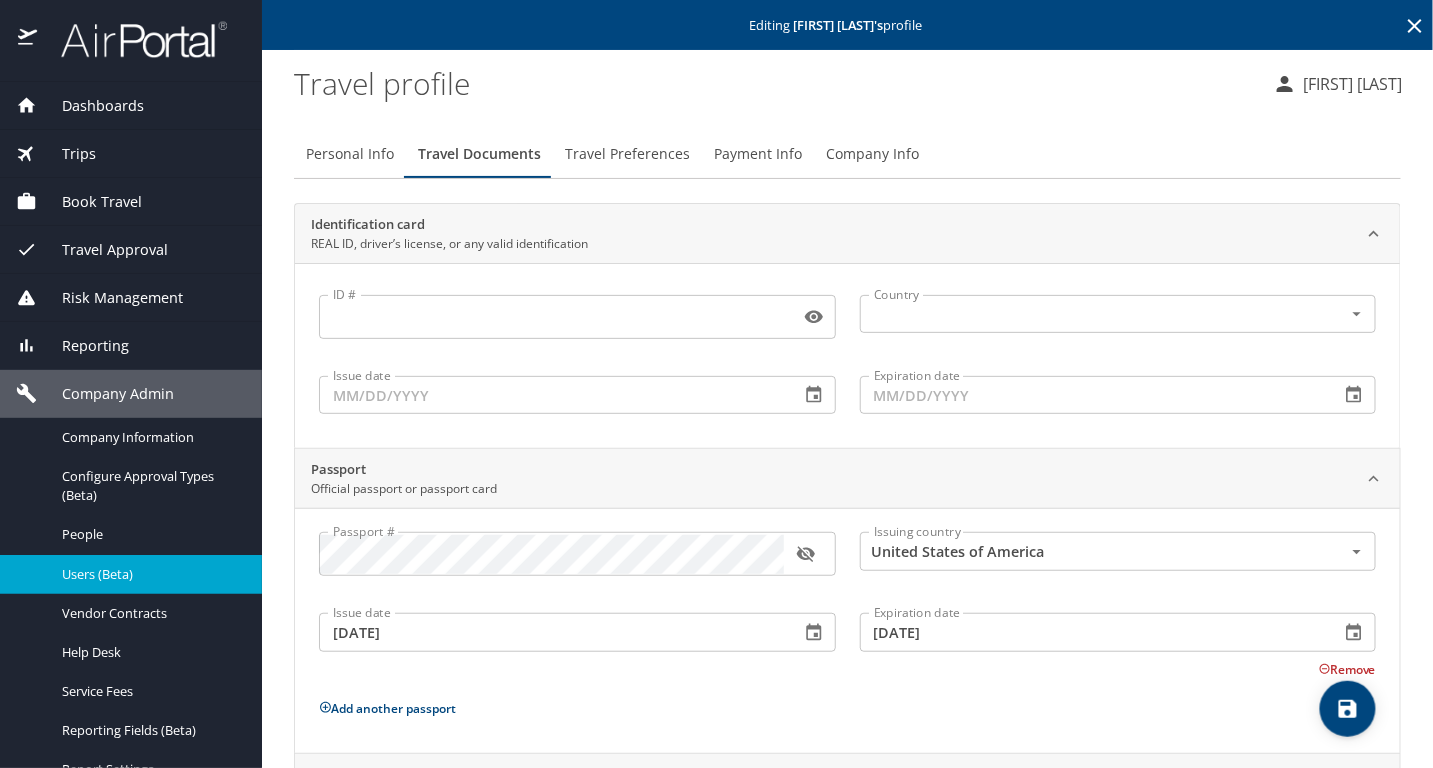click on "Personal Info" at bounding box center [350, 154] 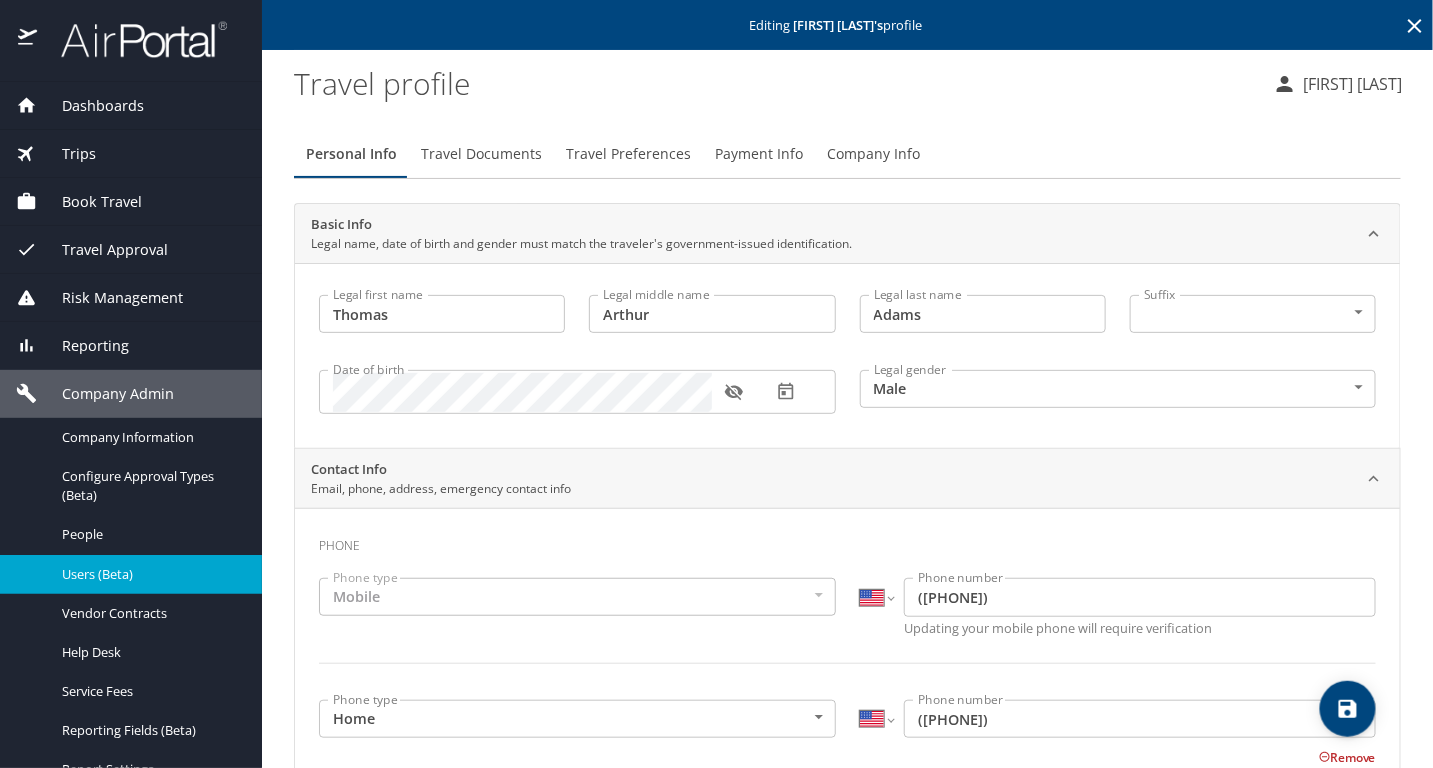 click at bounding box center [734, 392] 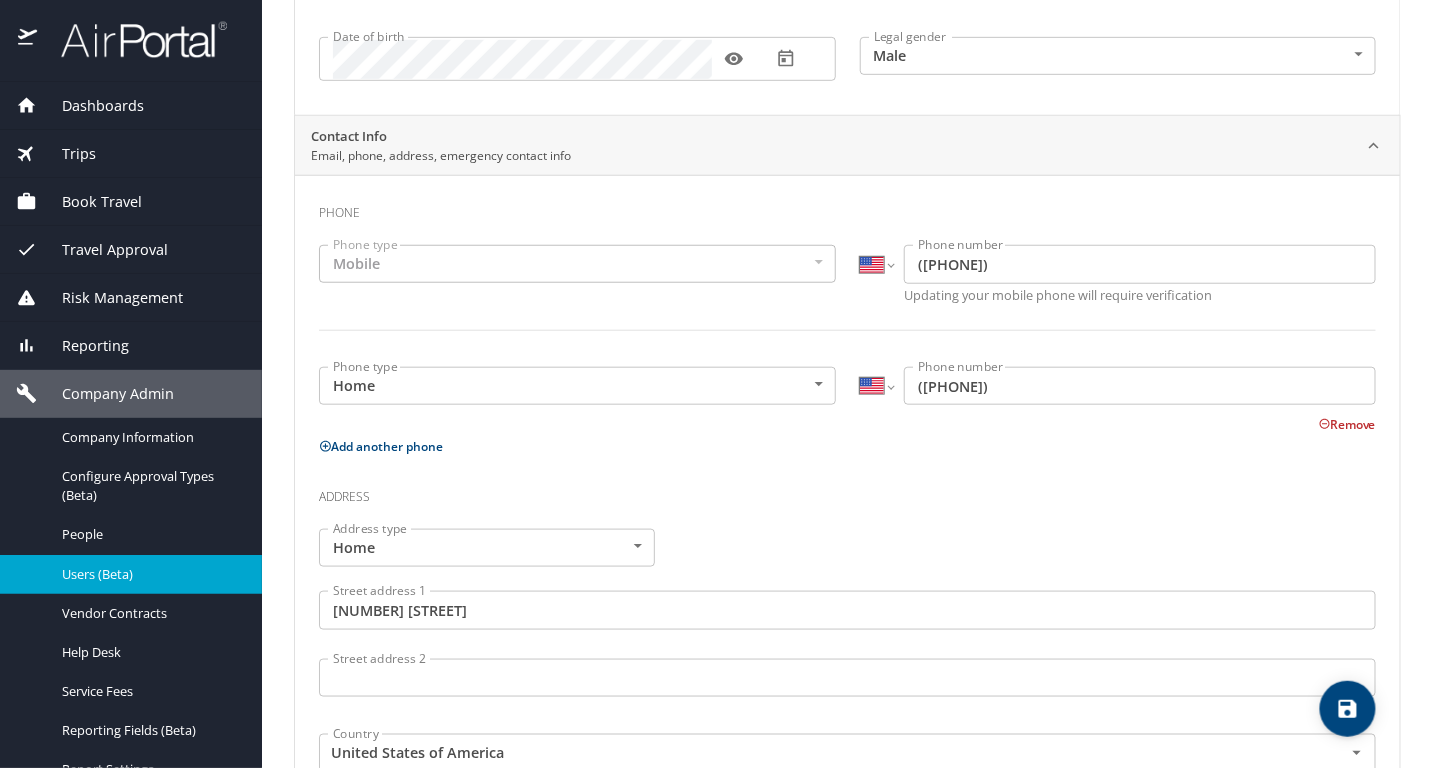 scroll, scrollTop: 444, scrollLeft: 0, axis: vertical 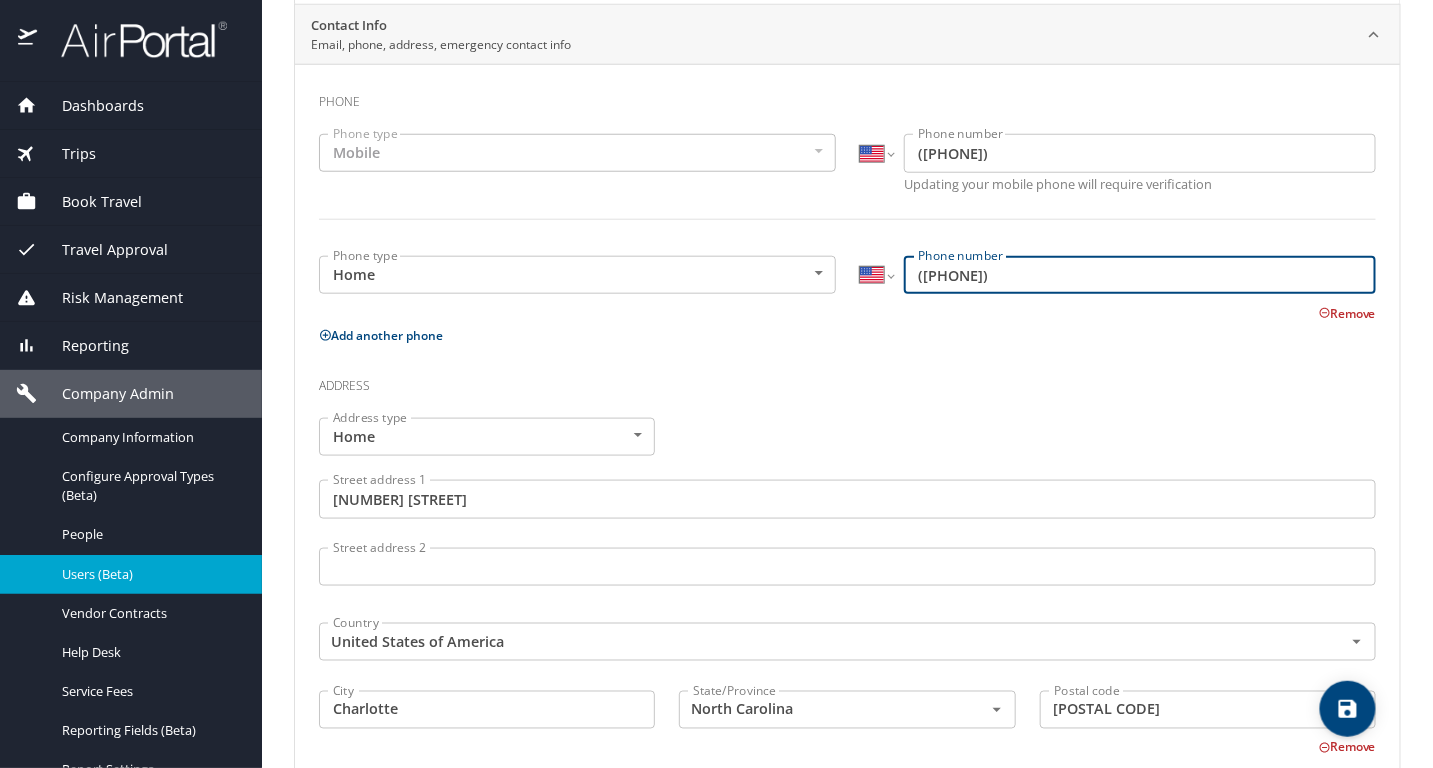 drag, startPoint x: 1019, startPoint y: 273, endPoint x: 805, endPoint y: 283, distance: 214.23352 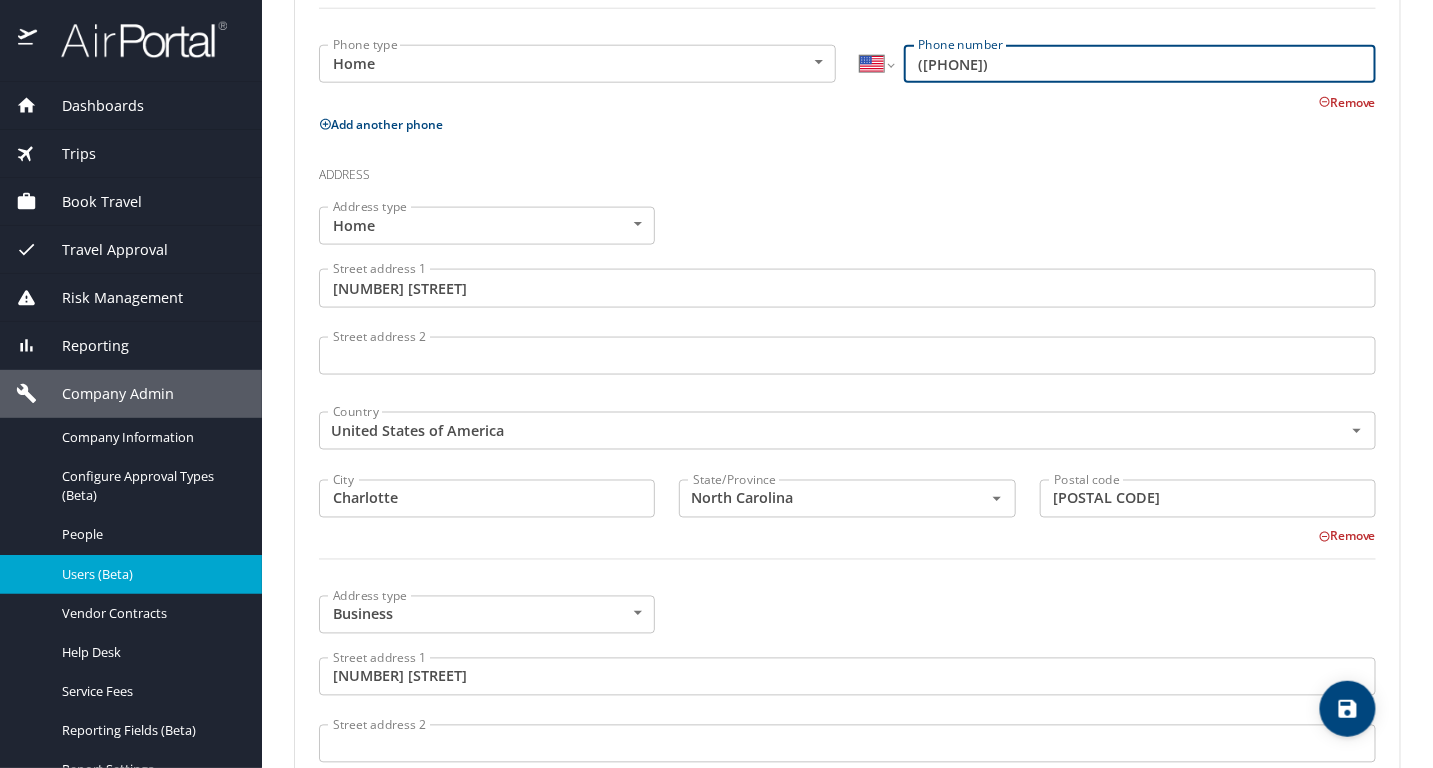 scroll, scrollTop: 0, scrollLeft: 0, axis: both 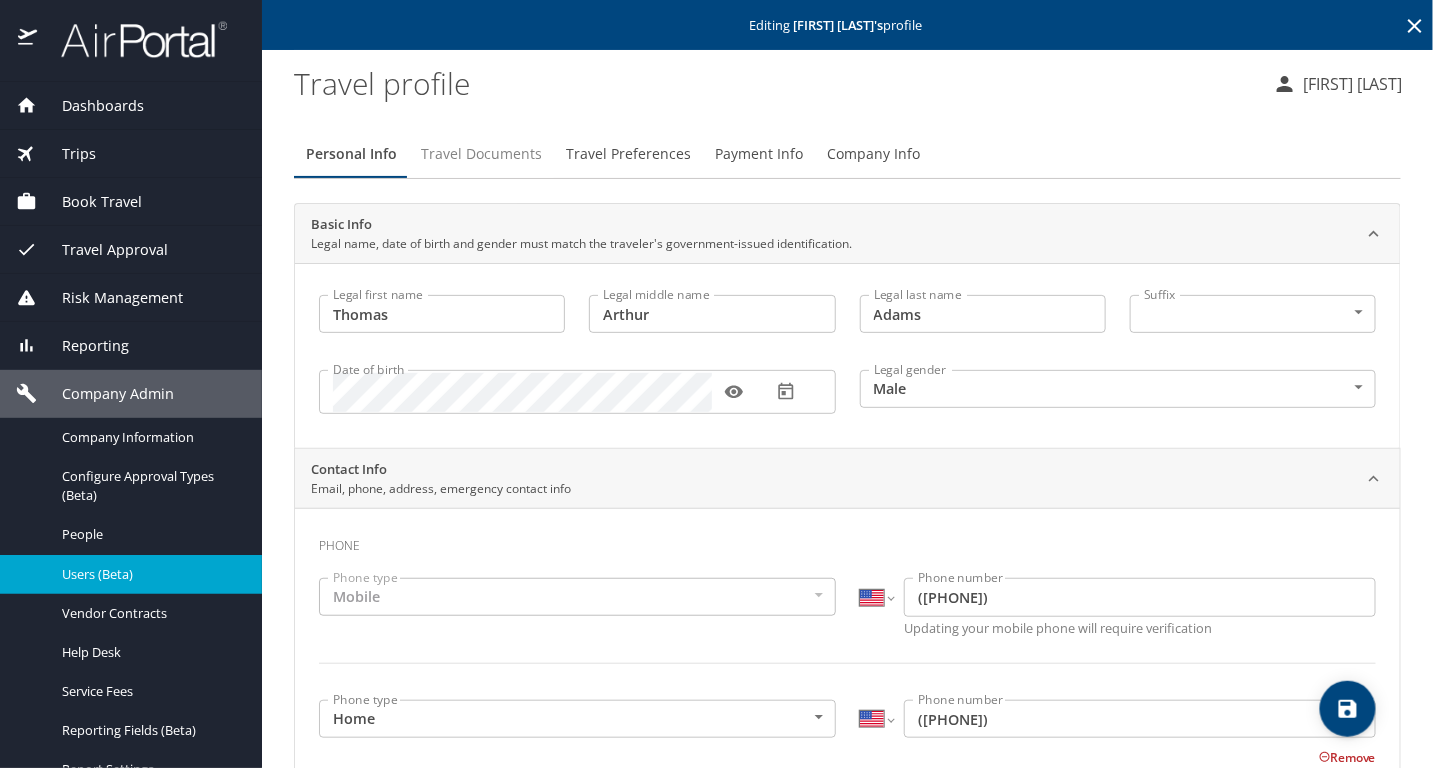 click on "Travel Documents" at bounding box center [481, 154] 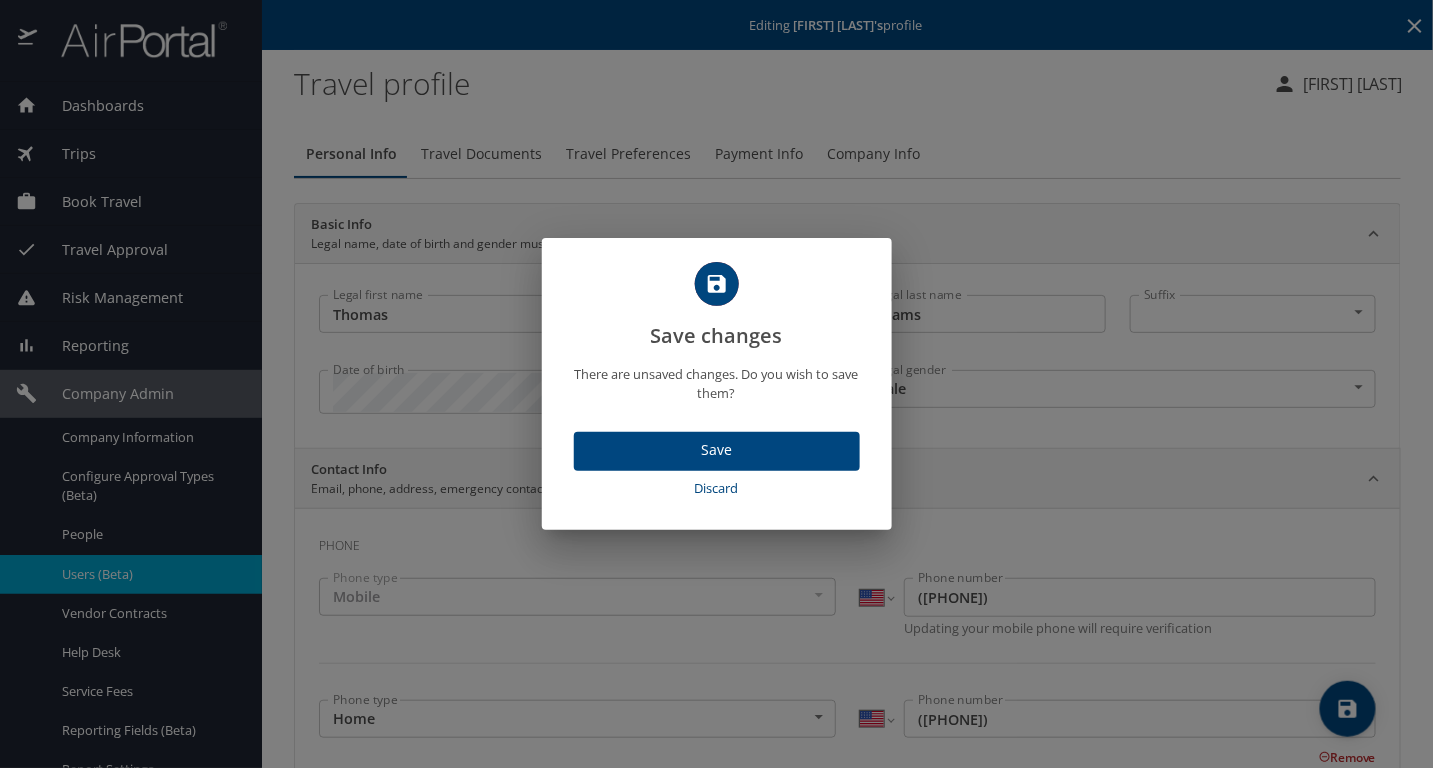 click on "Discard" at bounding box center (717, 488) 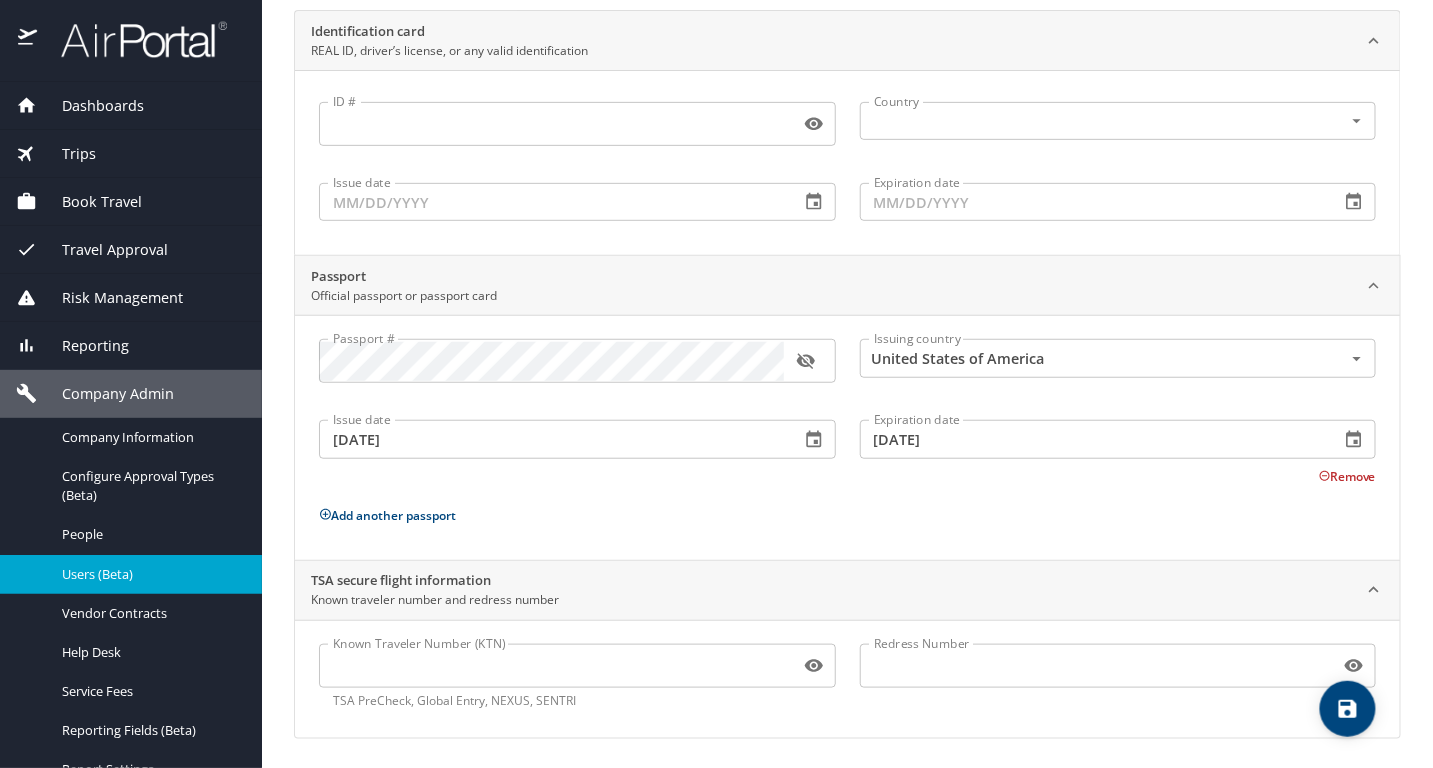scroll, scrollTop: 0, scrollLeft: 0, axis: both 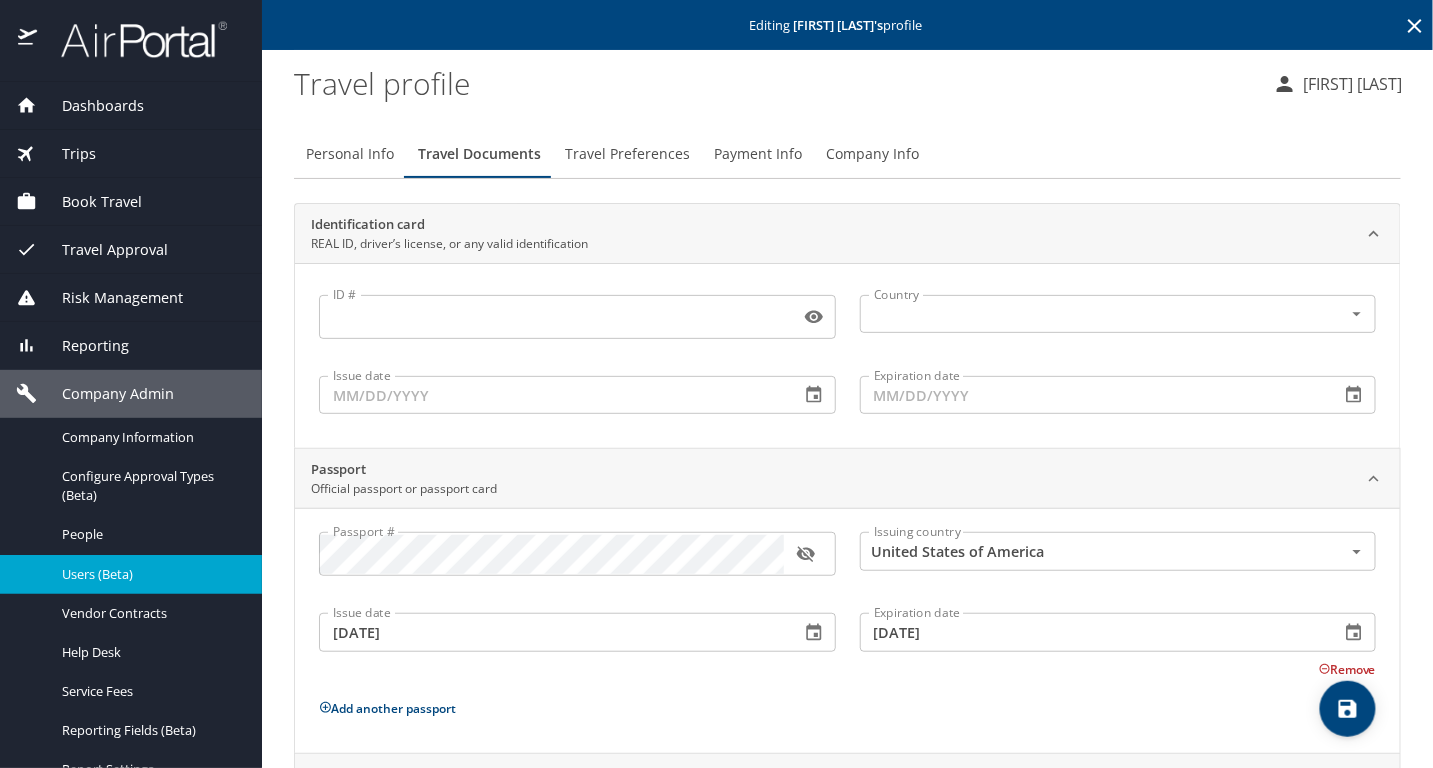 click on "Travel Preferences" at bounding box center [627, 154] 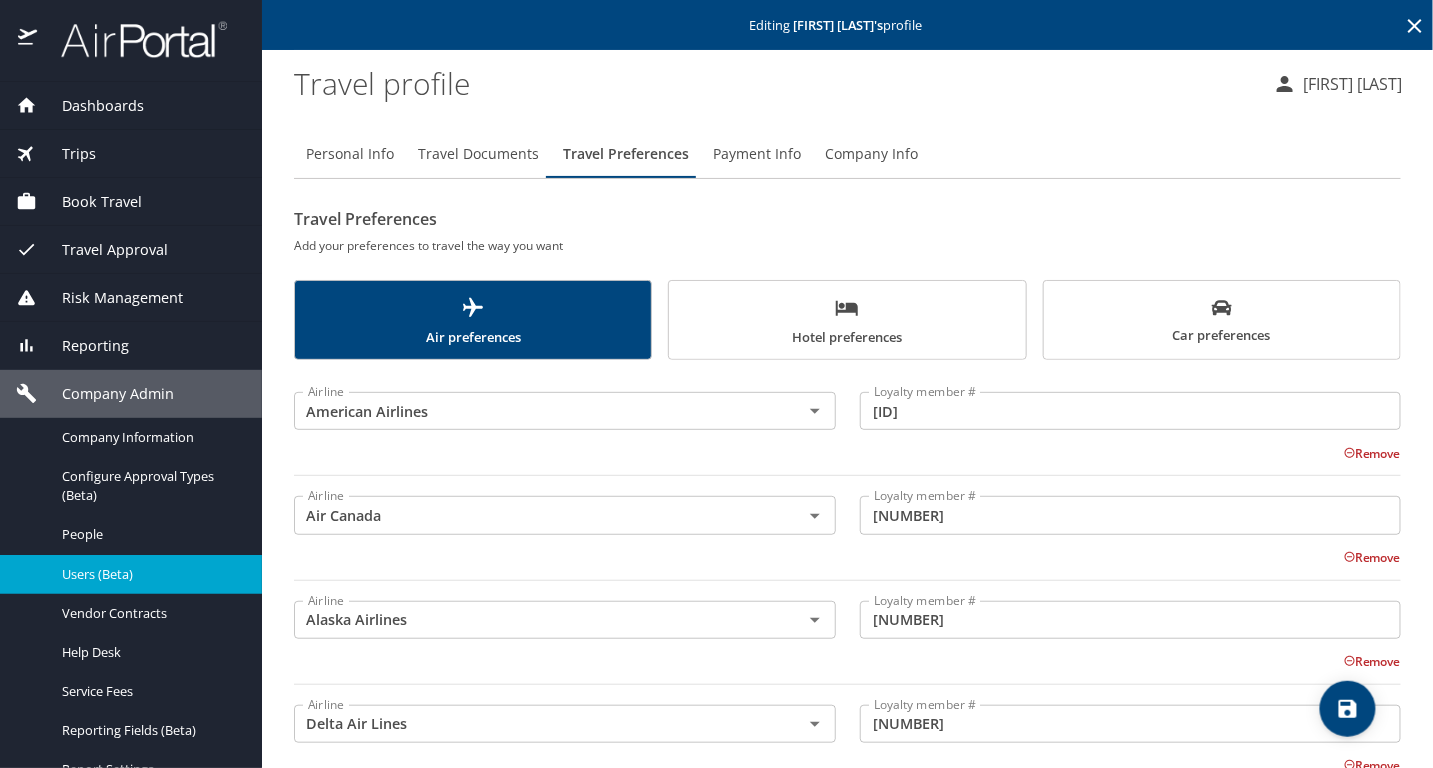 click on "Personal Info Travel Documents Travel Preferences Payment Info Company Info Travel Preferences Add your preferences to travel the way you want Air preferences Hotel preferences Car preferences Airline American Airlines Airline   Loyalty member # [ID] Loyalty member #  Remove Airline Air Canada Airline   Loyalty member # [NUMBER] Loyalty member #  Remove Airline Alaska Airlines Airline   Loyalty member # [NUMBER] Loyalty member #  Remove Airline Delta Air Lines Airline   Loyalty member # [NUMBER] Loyalty member #  Remove Airline United Airlines Airline   Loyalty member # [ID] Loyalty member #  Remove Airline Southwest Airlines Airline   Loyalty member # [NUMBER] Loyalty member #  Remove Airline WestJet Airline   Loyalty member # [NUMBER] Loyalty member #  Remove  Add another airline Preferred departing airport Preferred departing airport   Seat request Window Window Seat request   Meal request No Preference NotApplicable Meal request" at bounding box center [847, 703] 